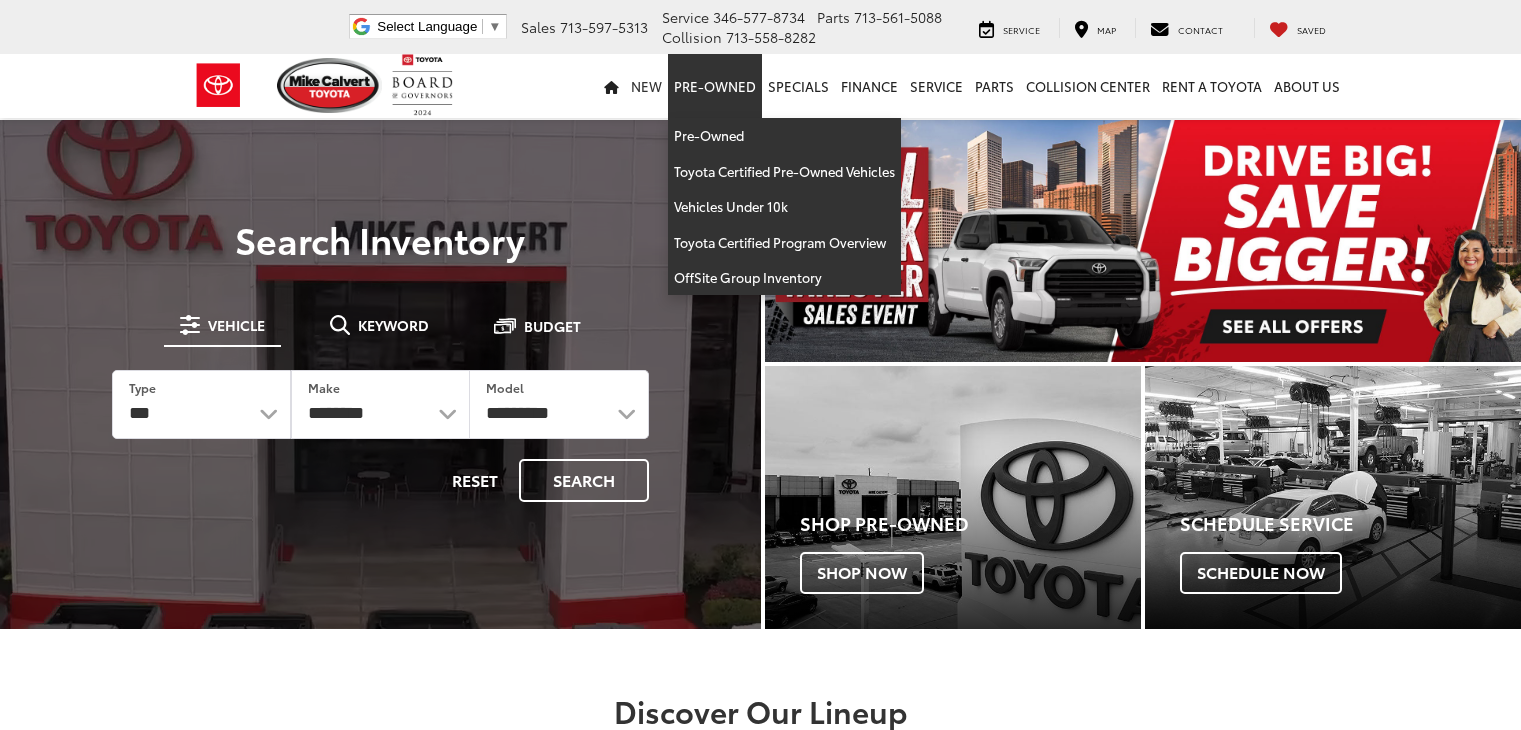 scroll, scrollTop: 0, scrollLeft: 0, axis: both 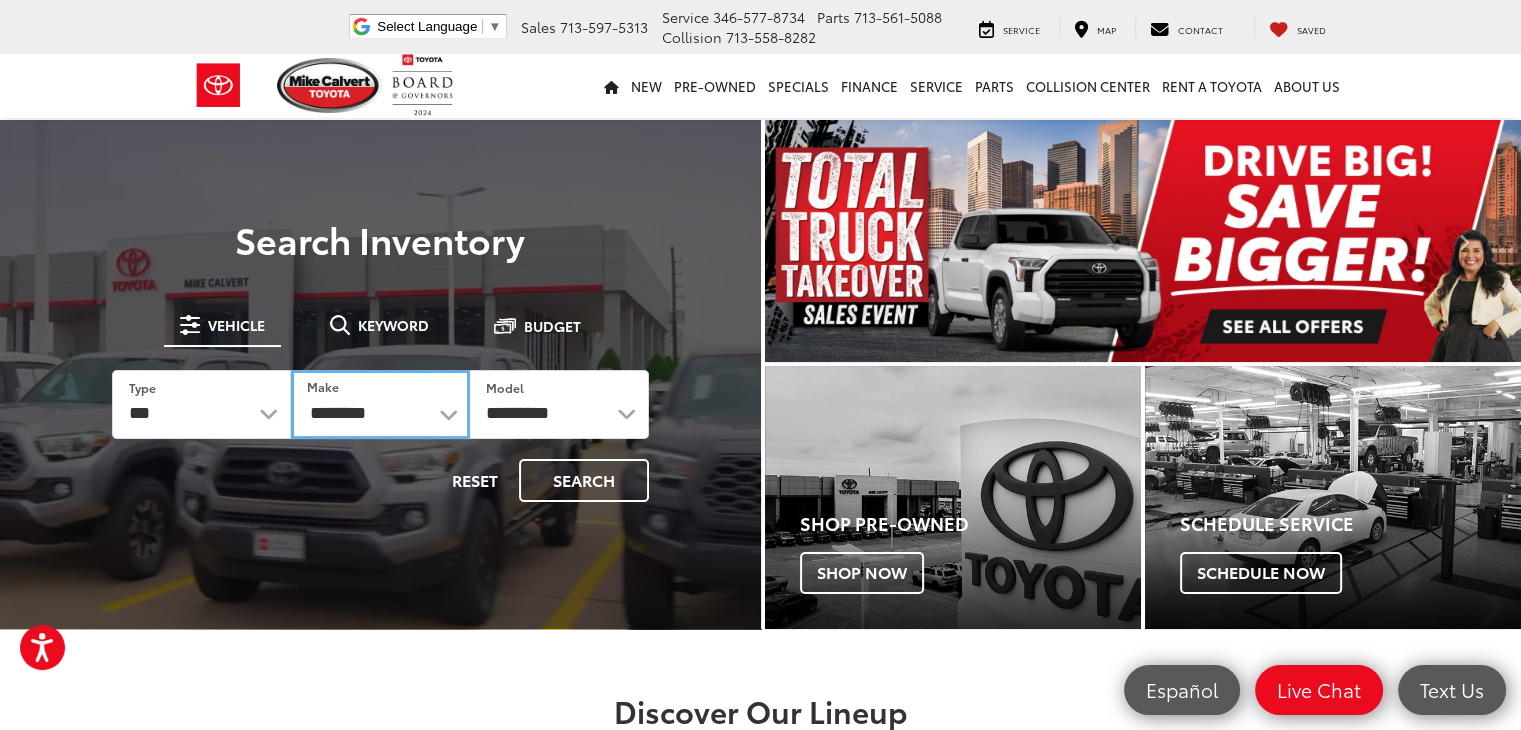 click on "**********" at bounding box center [380, 404] 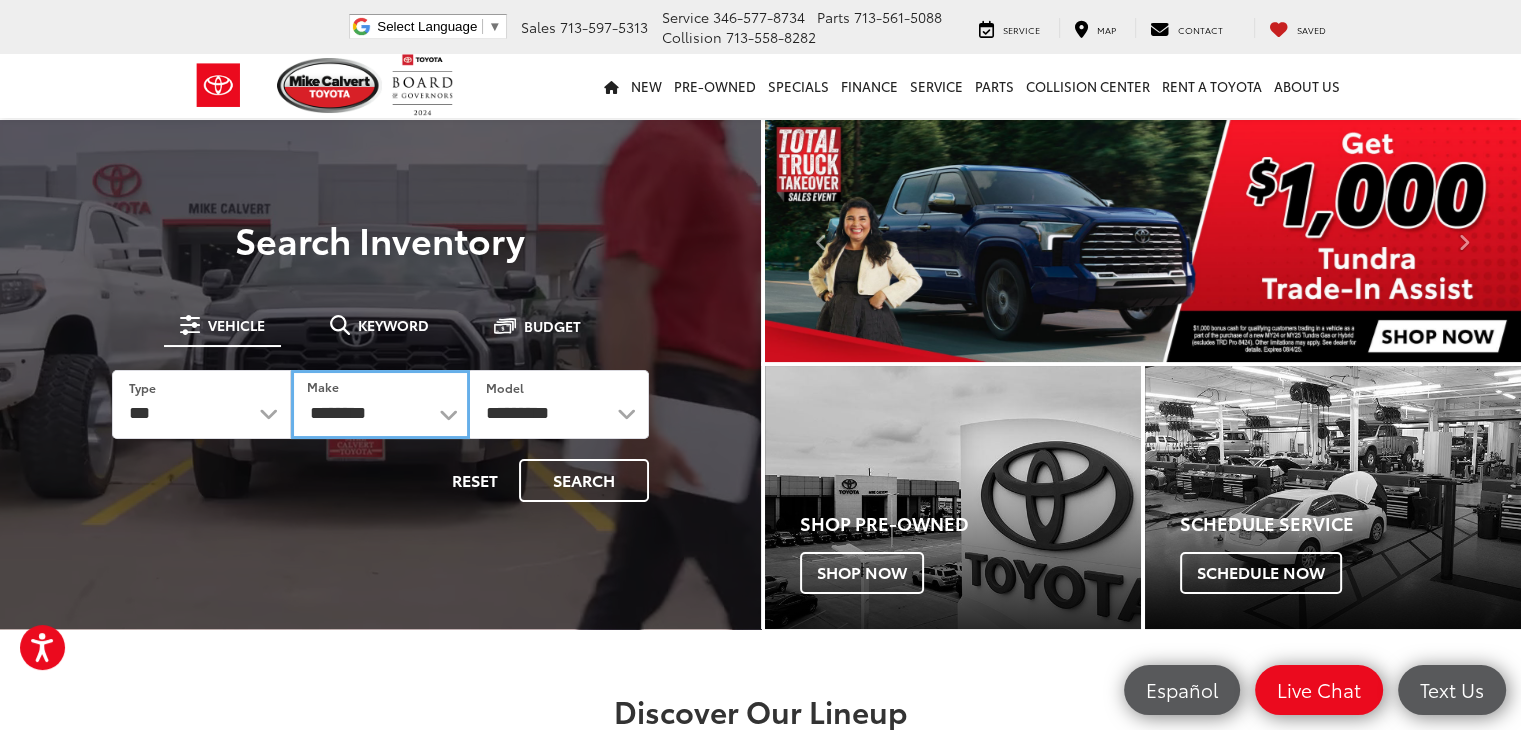 select on "******" 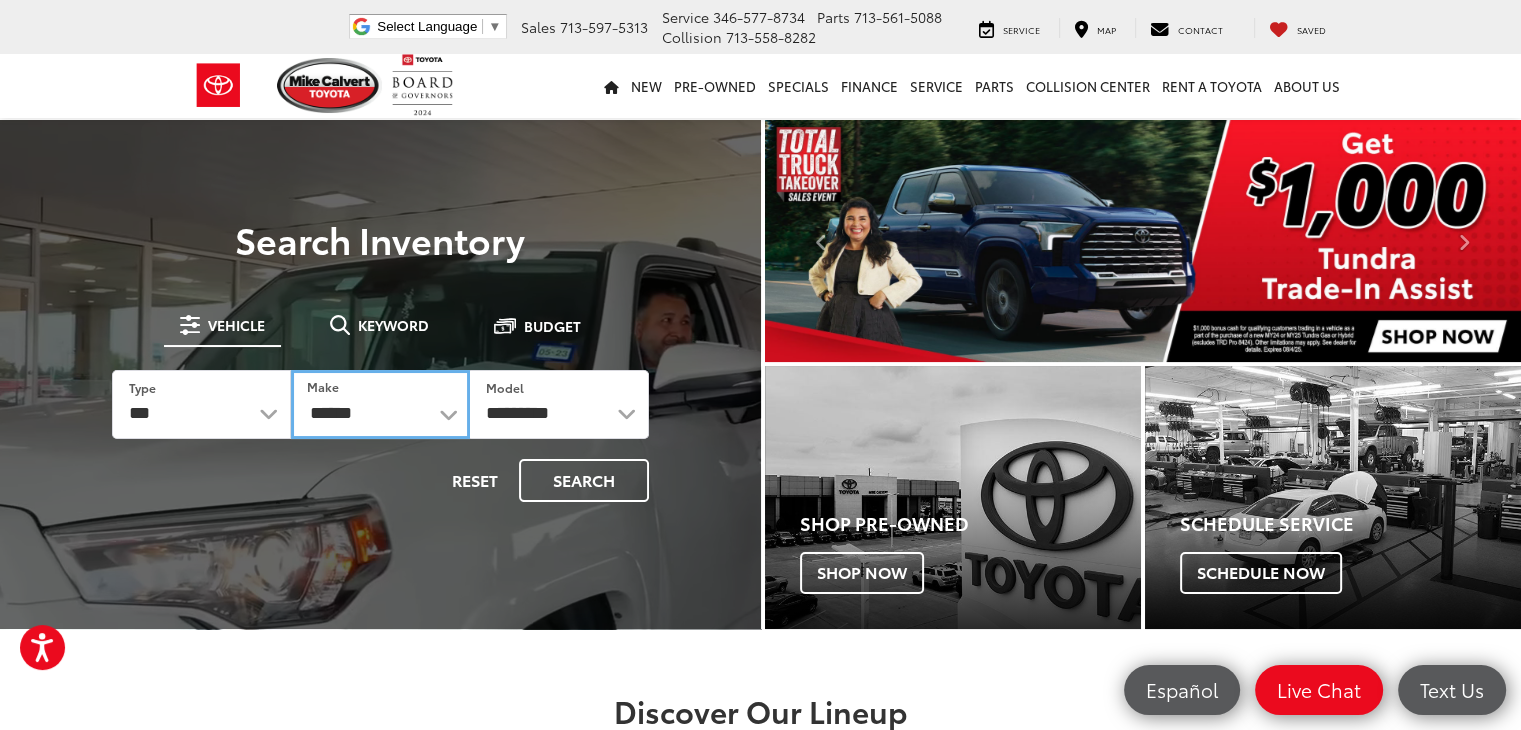click on "**********" at bounding box center (380, 404) 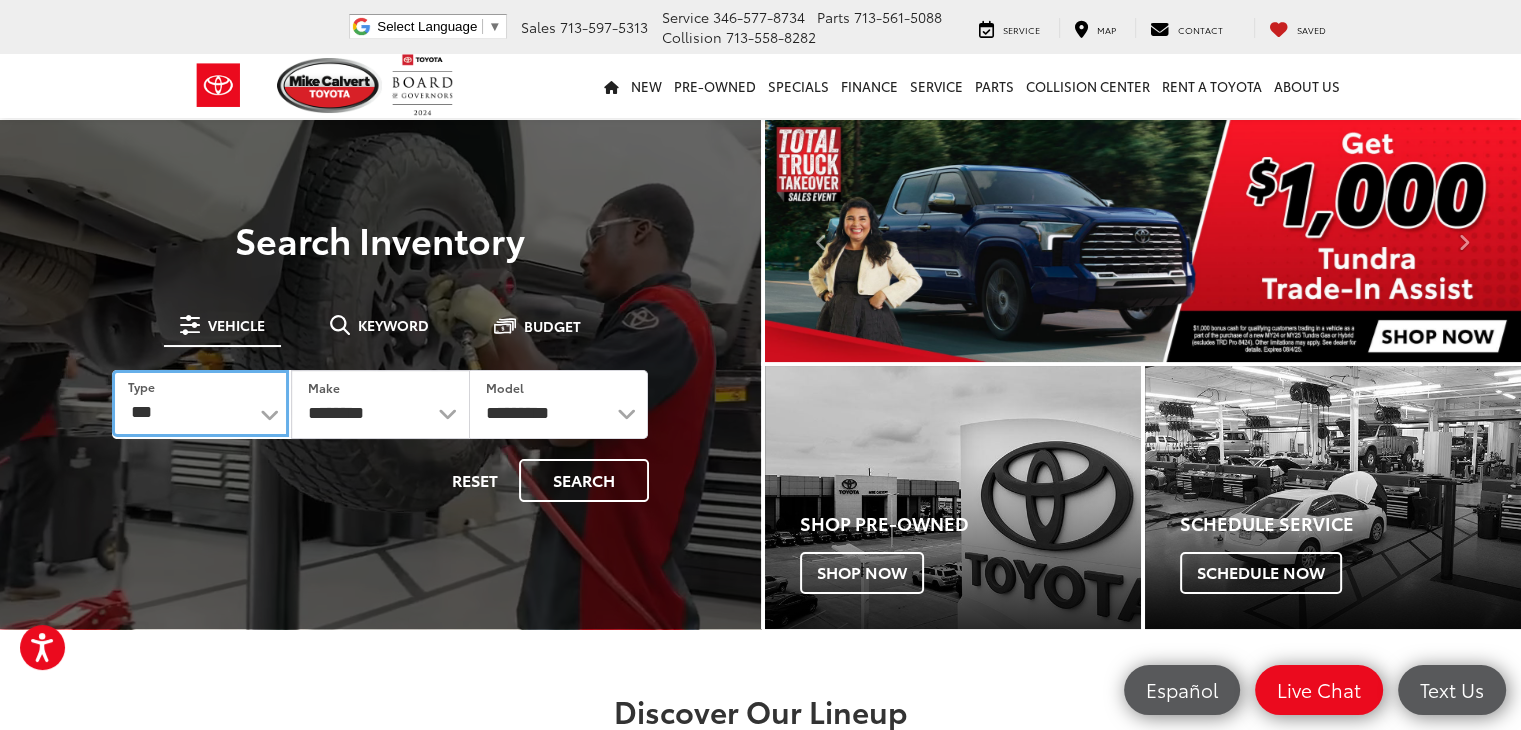 click on "***
***
****
*********" at bounding box center (200, 403) 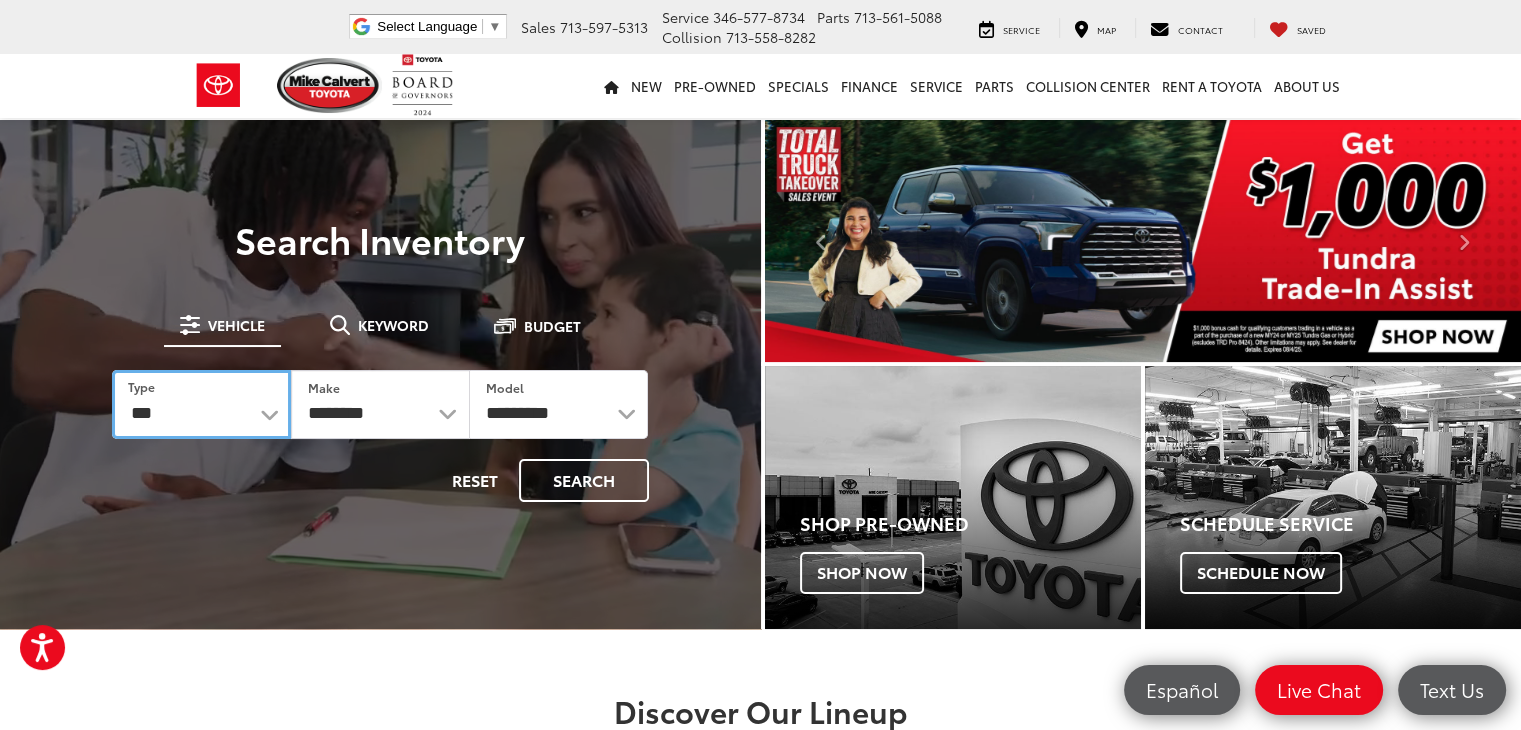 select on "******" 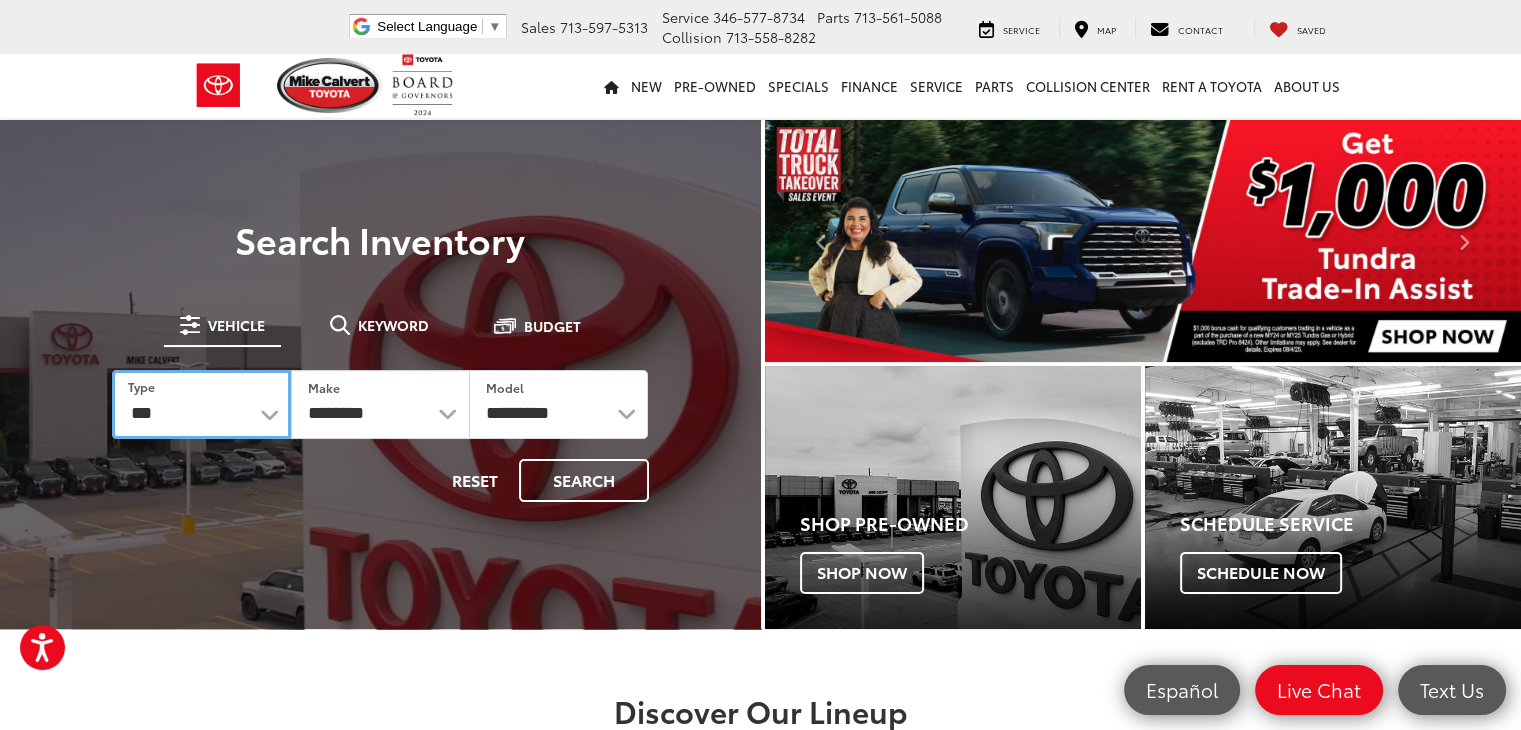 click on "***
***
****
*********" at bounding box center [201, 404] 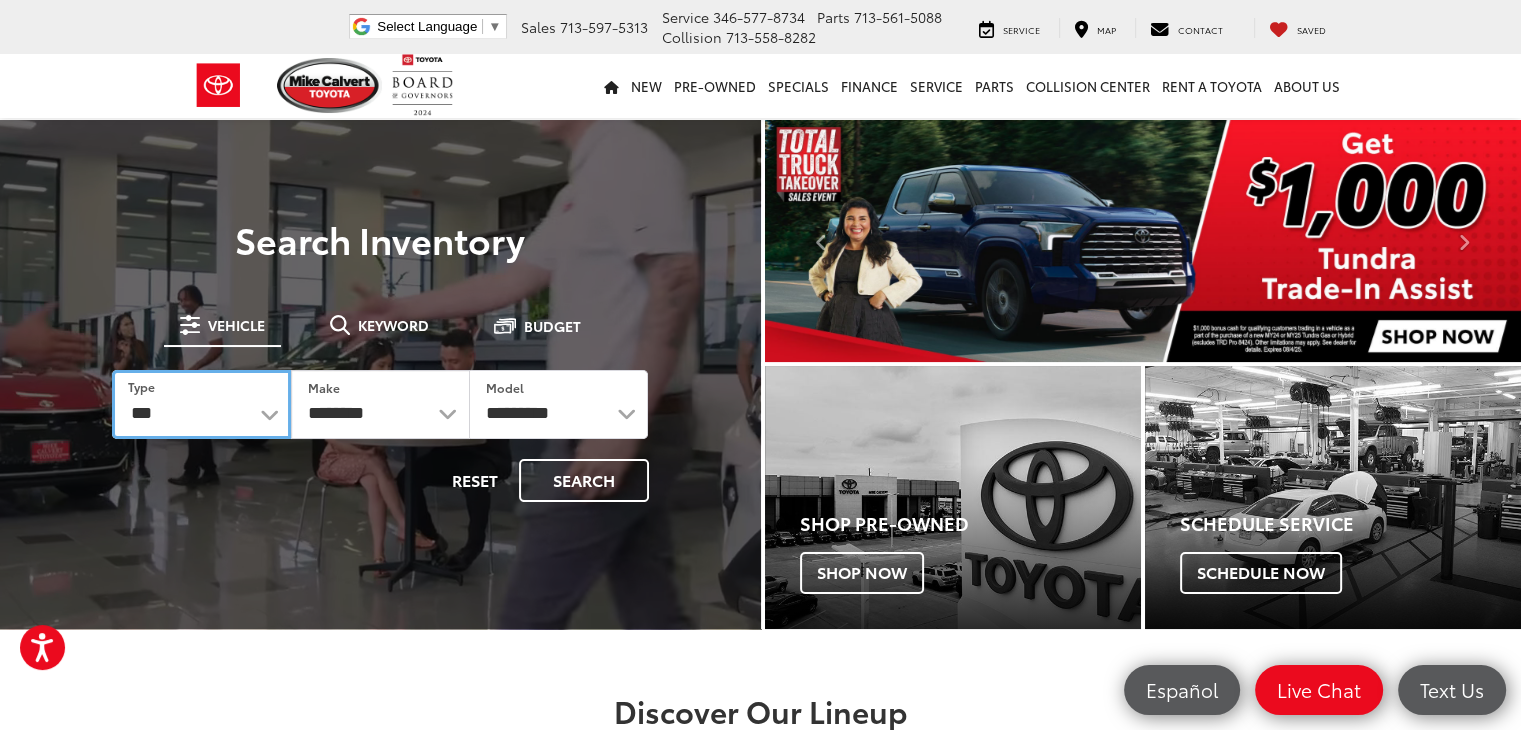 select on "******" 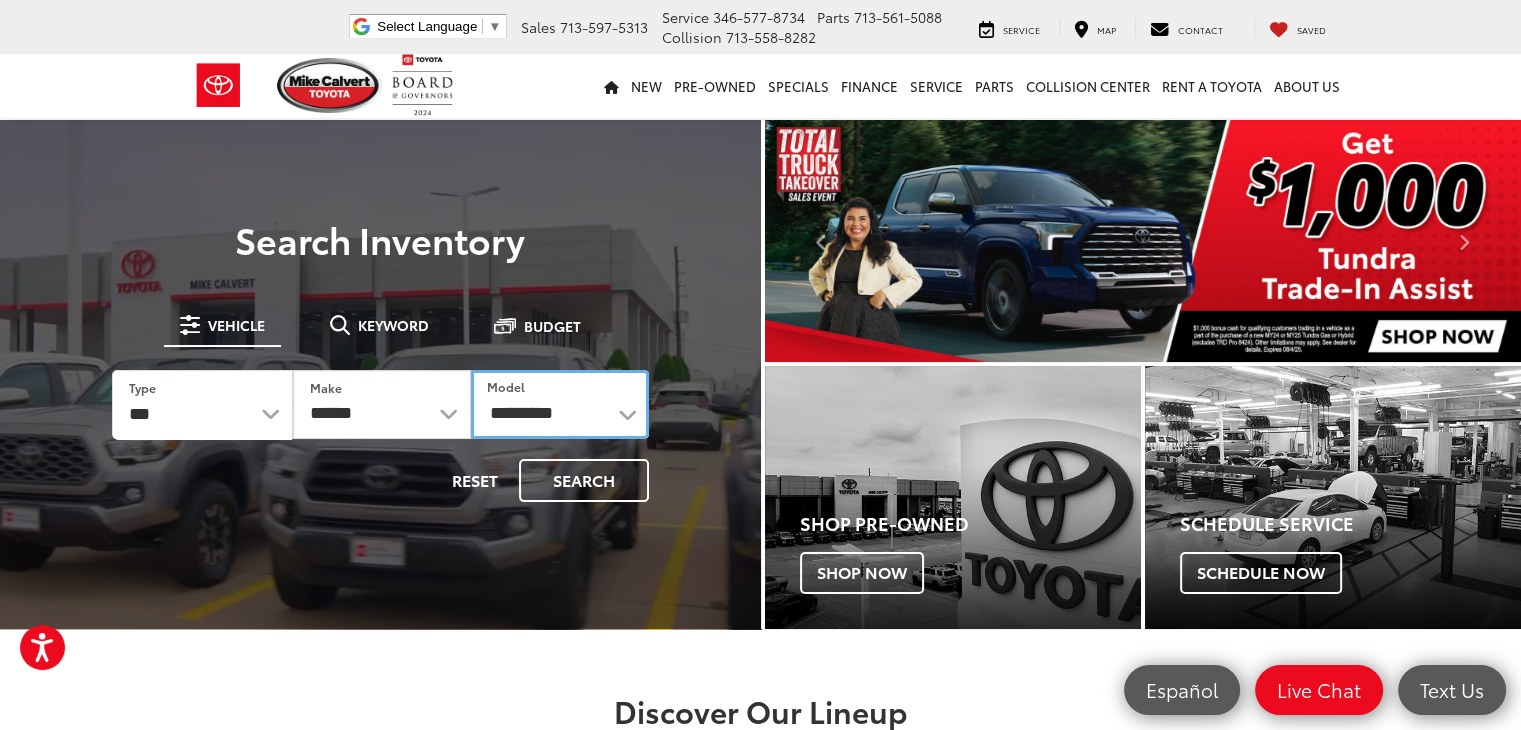 click on "**********" at bounding box center (560, 404) 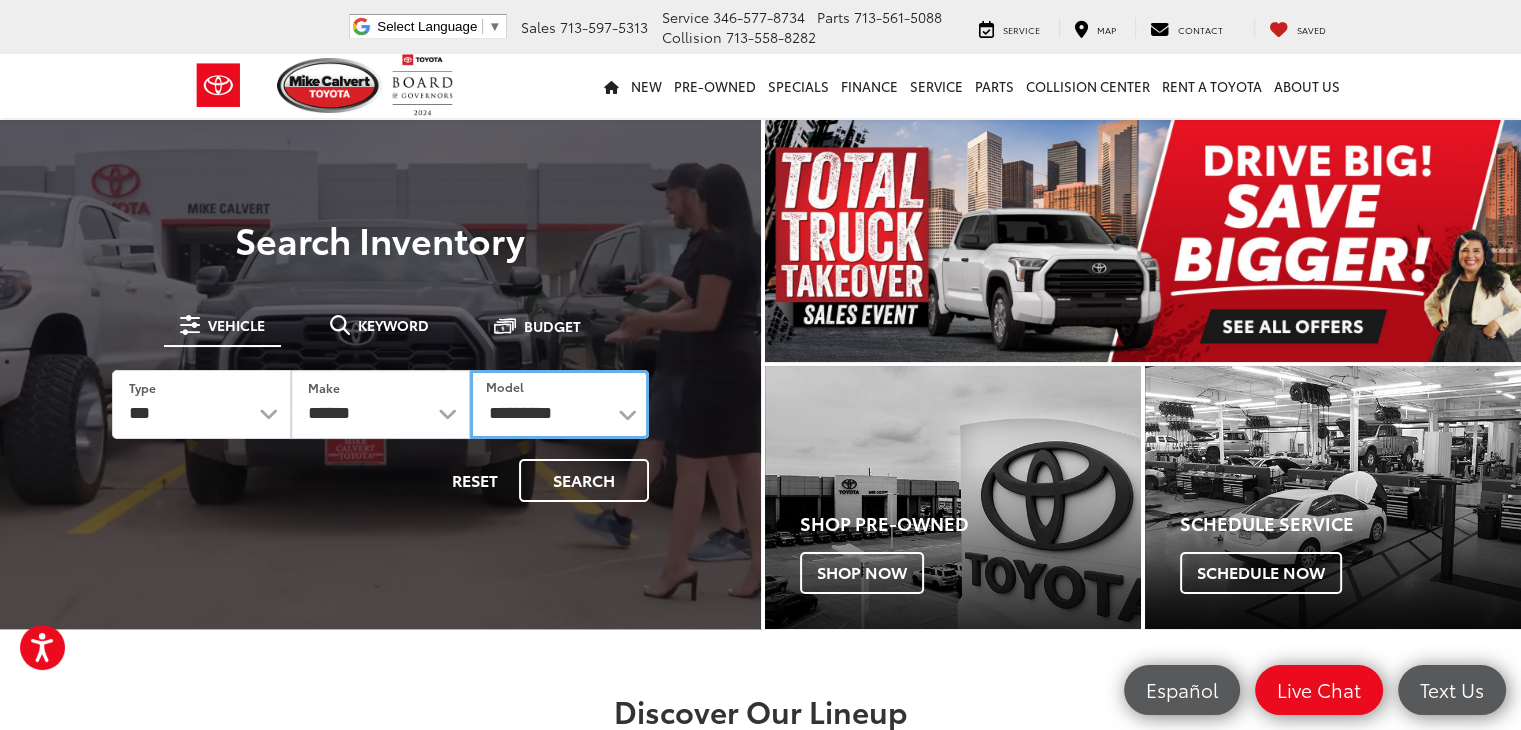 select on "*******" 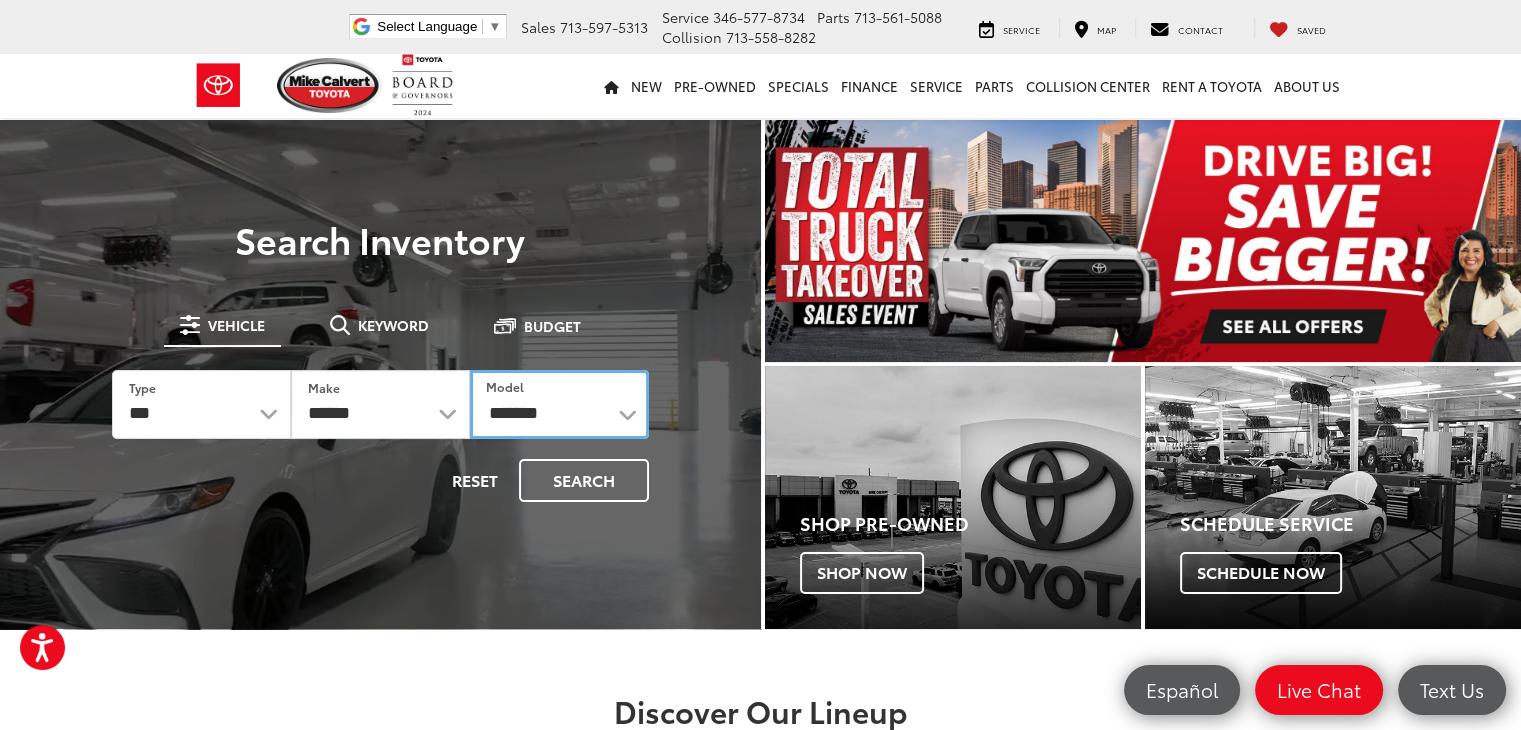 click on "**********" at bounding box center [559, 404] 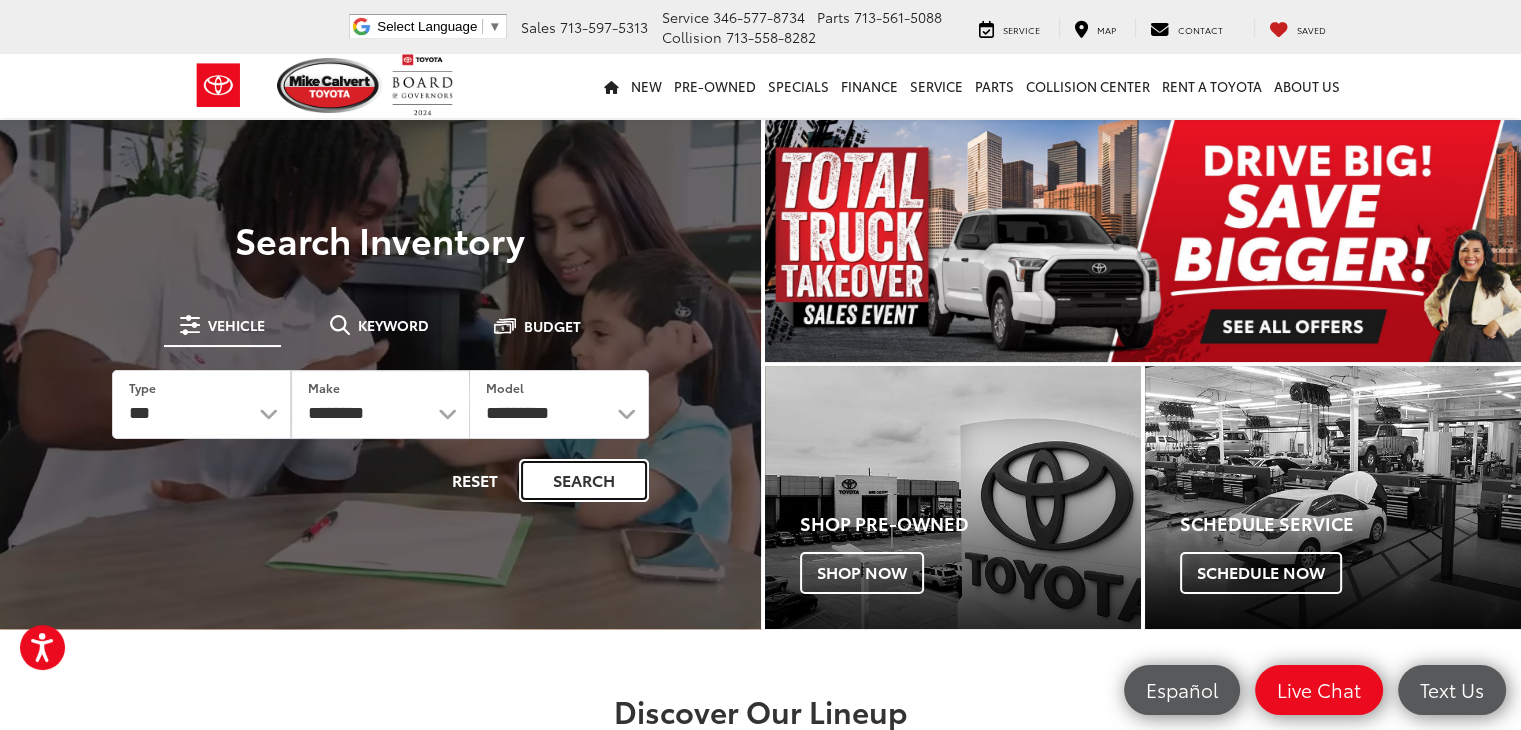 click on "Search" at bounding box center (584, 480) 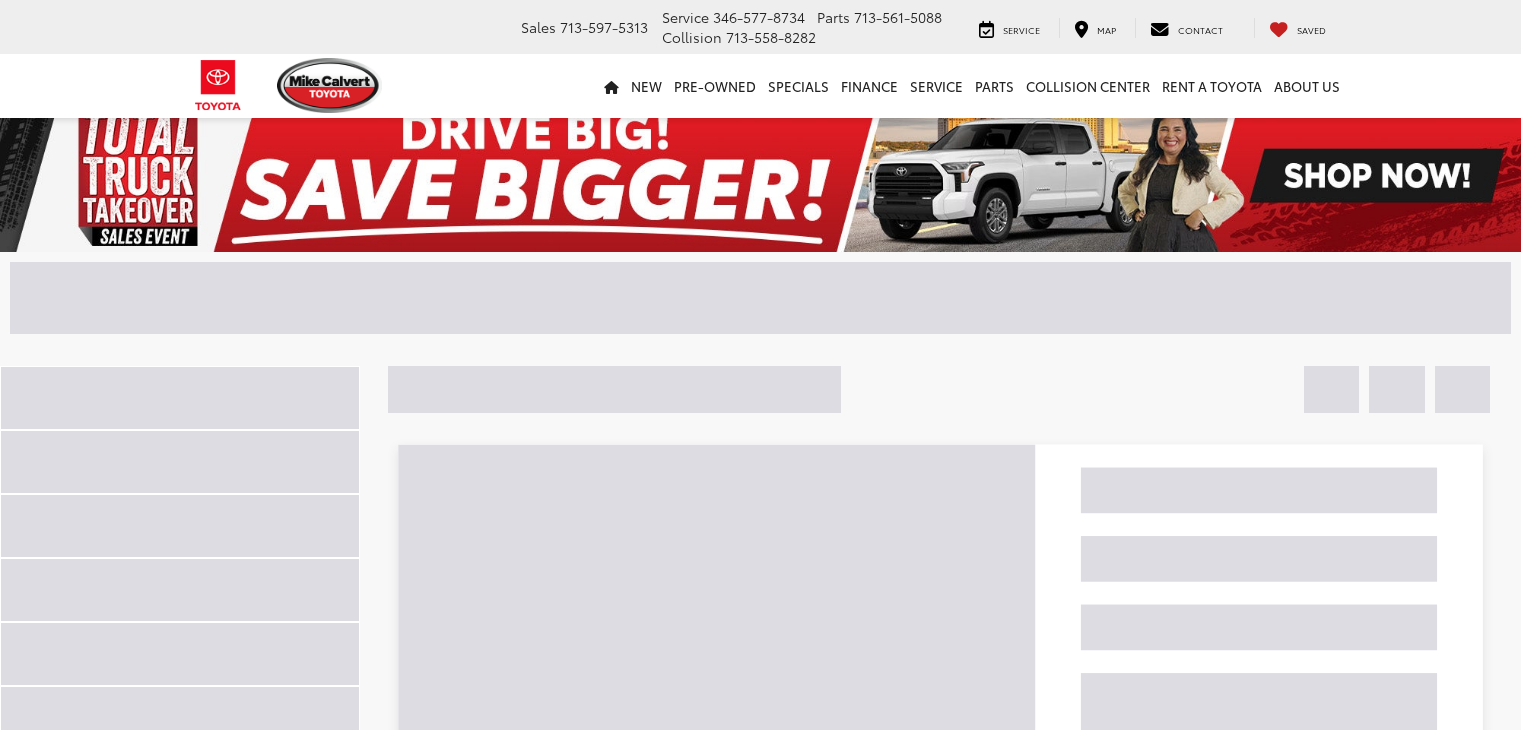 scroll, scrollTop: 0, scrollLeft: 0, axis: both 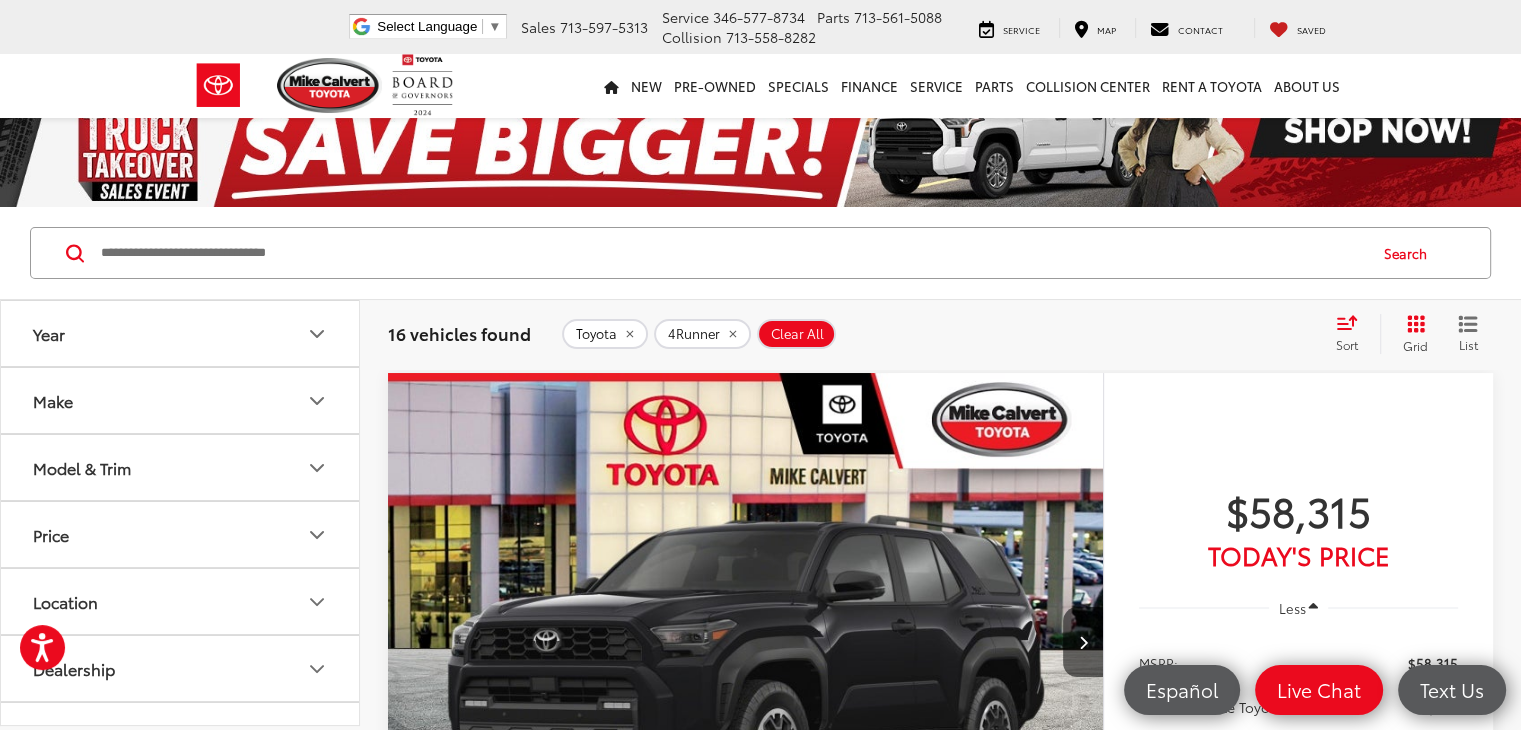 drag, startPoint x: 1530, startPoint y: 35, endPoint x: 1535, endPoint y: 19, distance: 16.763054 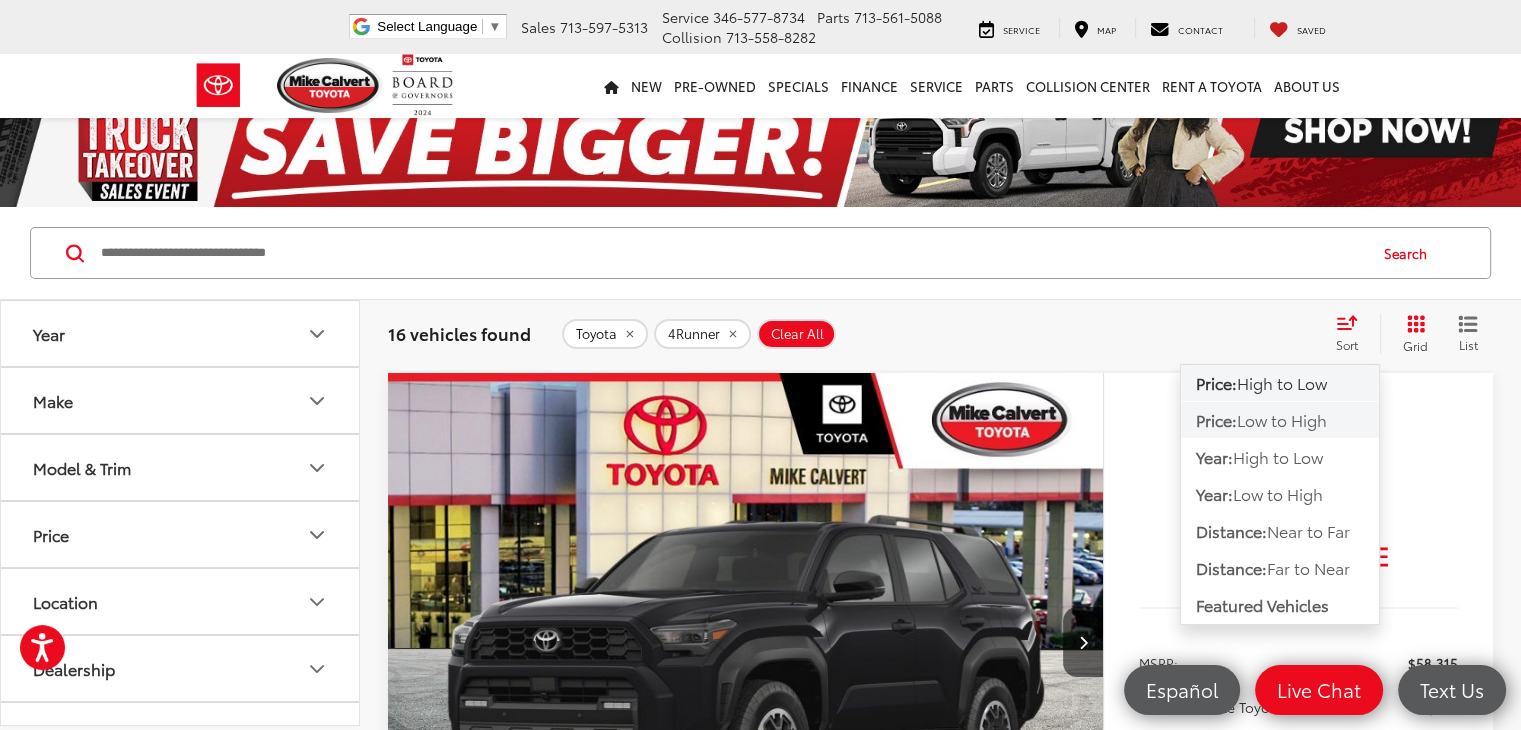 click on "Low to High" at bounding box center (1282, 419) 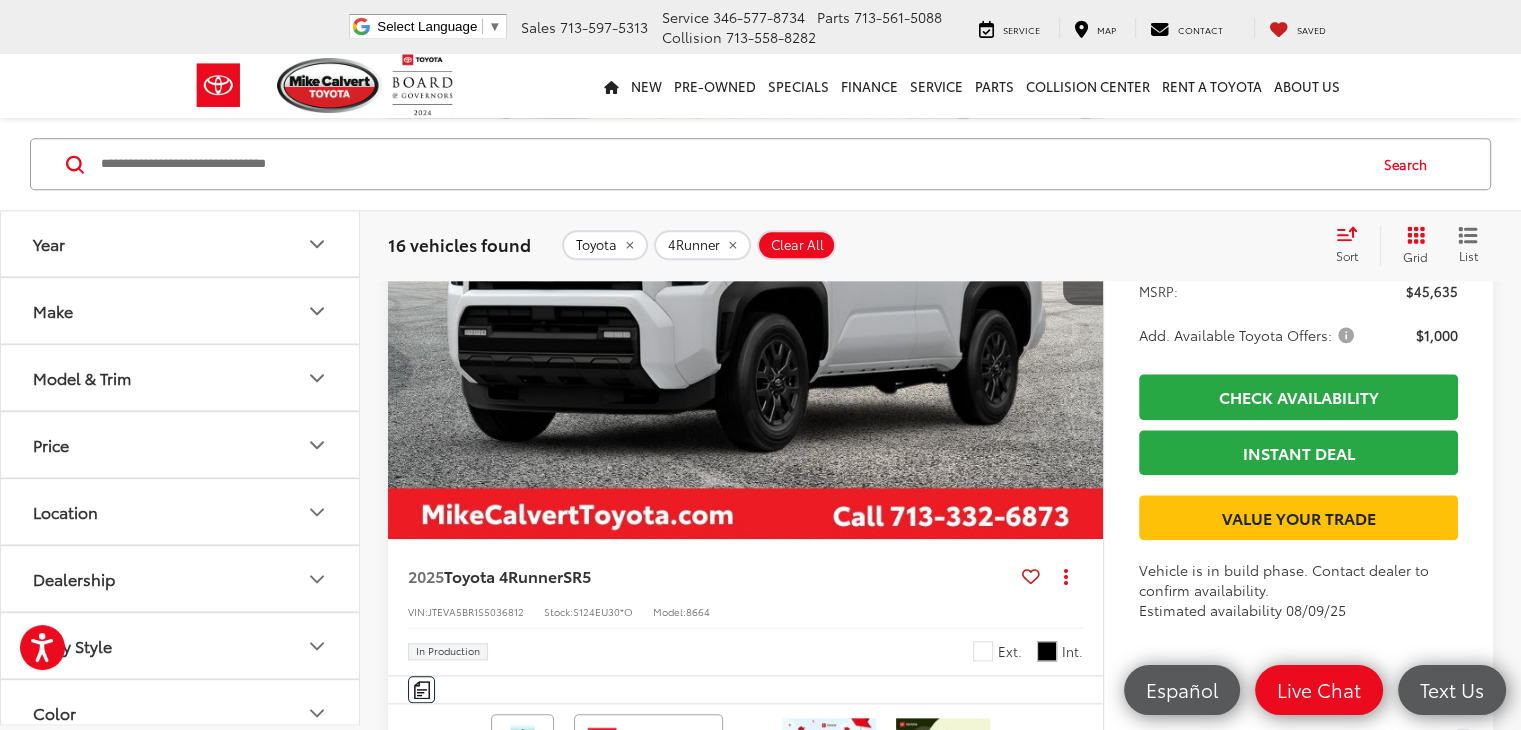 scroll, scrollTop: 2167, scrollLeft: 0, axis: vertical 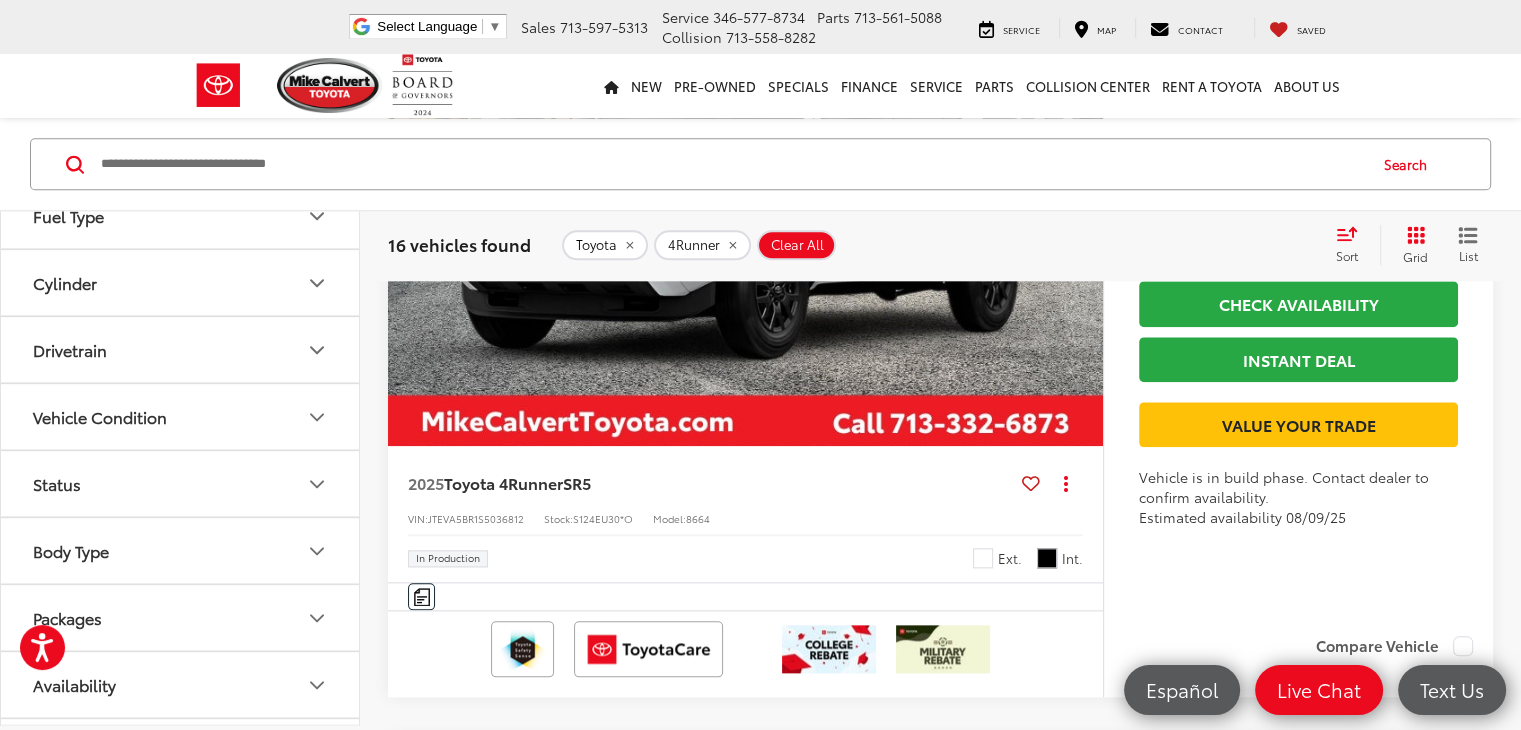 click on "Cylinder" at bounding box center (181, 282) 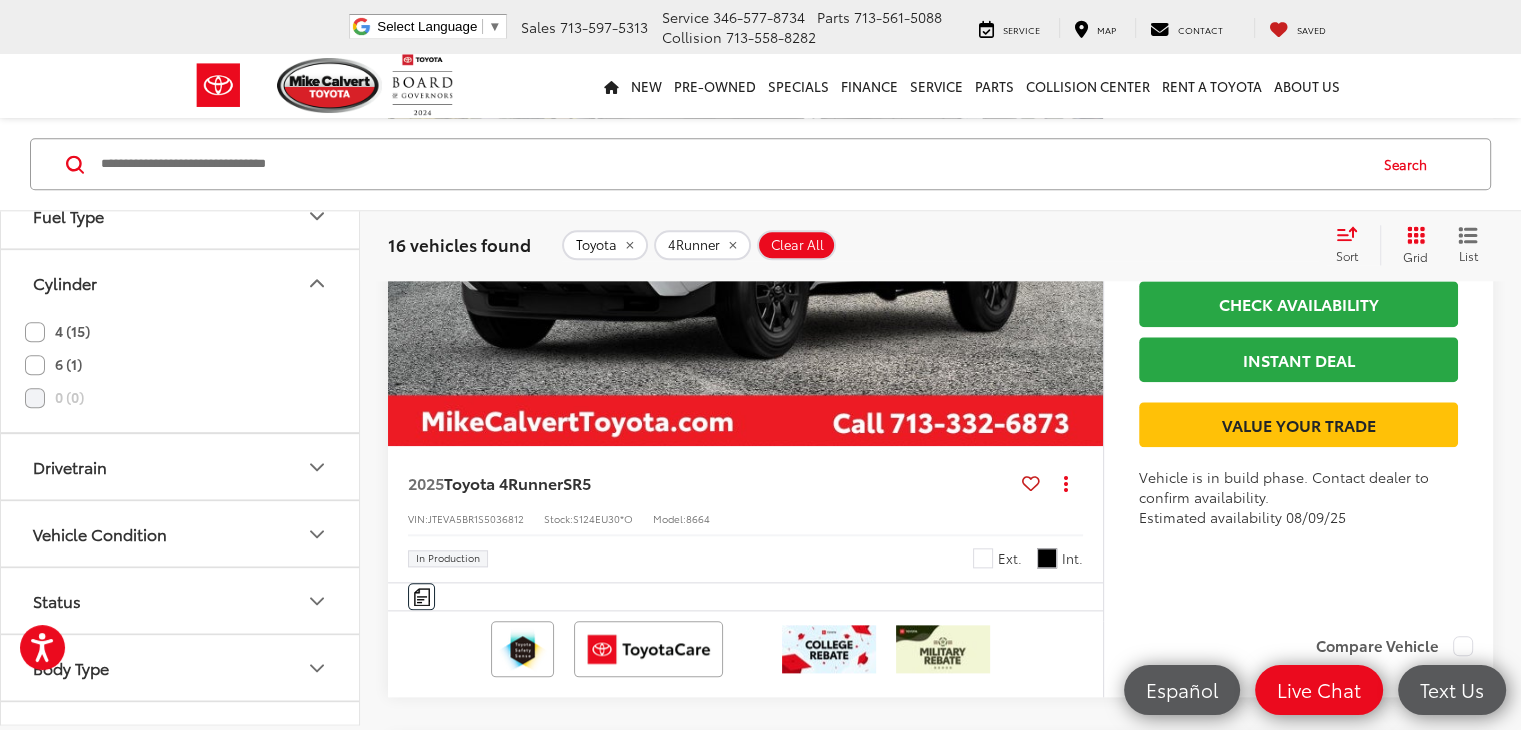 click on "Cylinder" at bounding box center [181, 282] 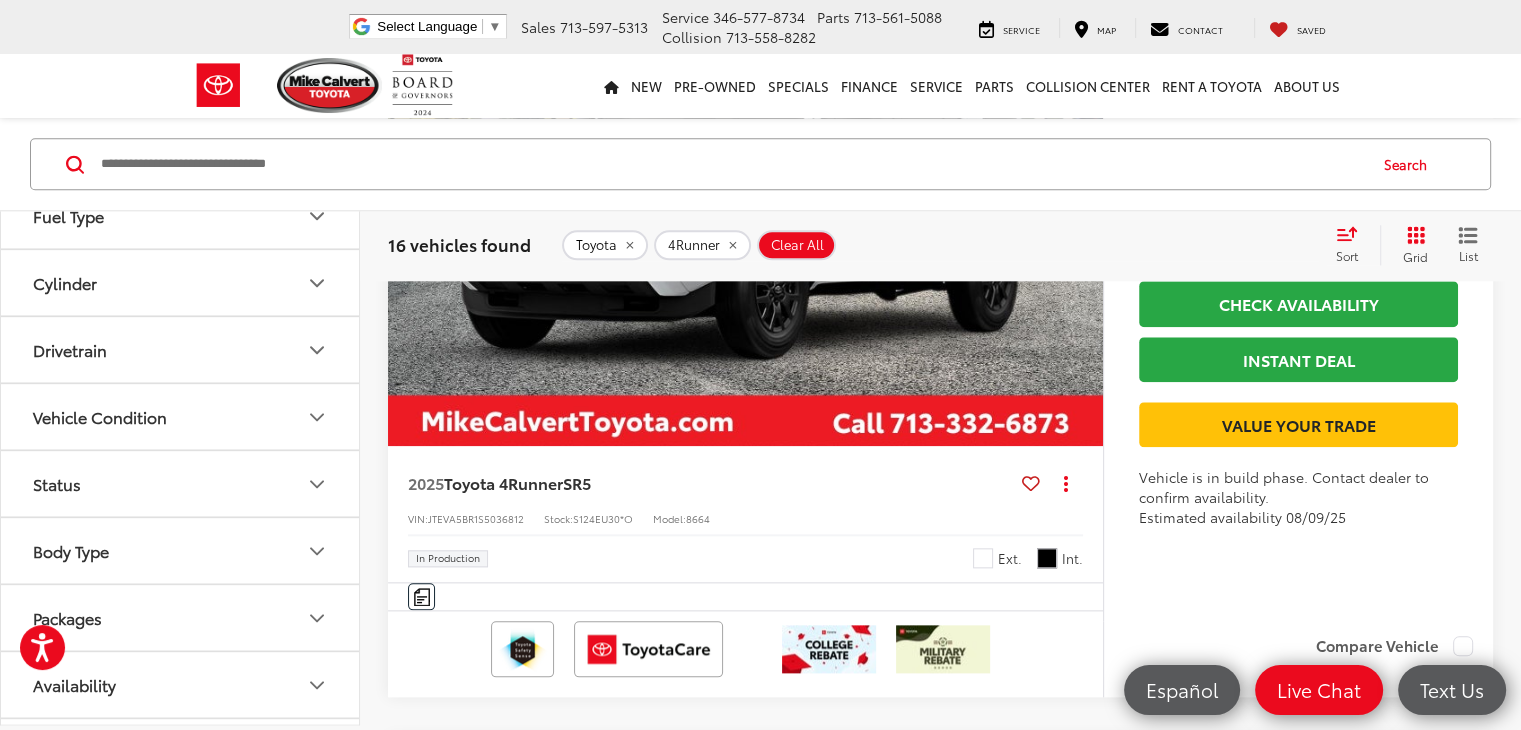 click on "Drivetrain" at bounding box center [181, 349] 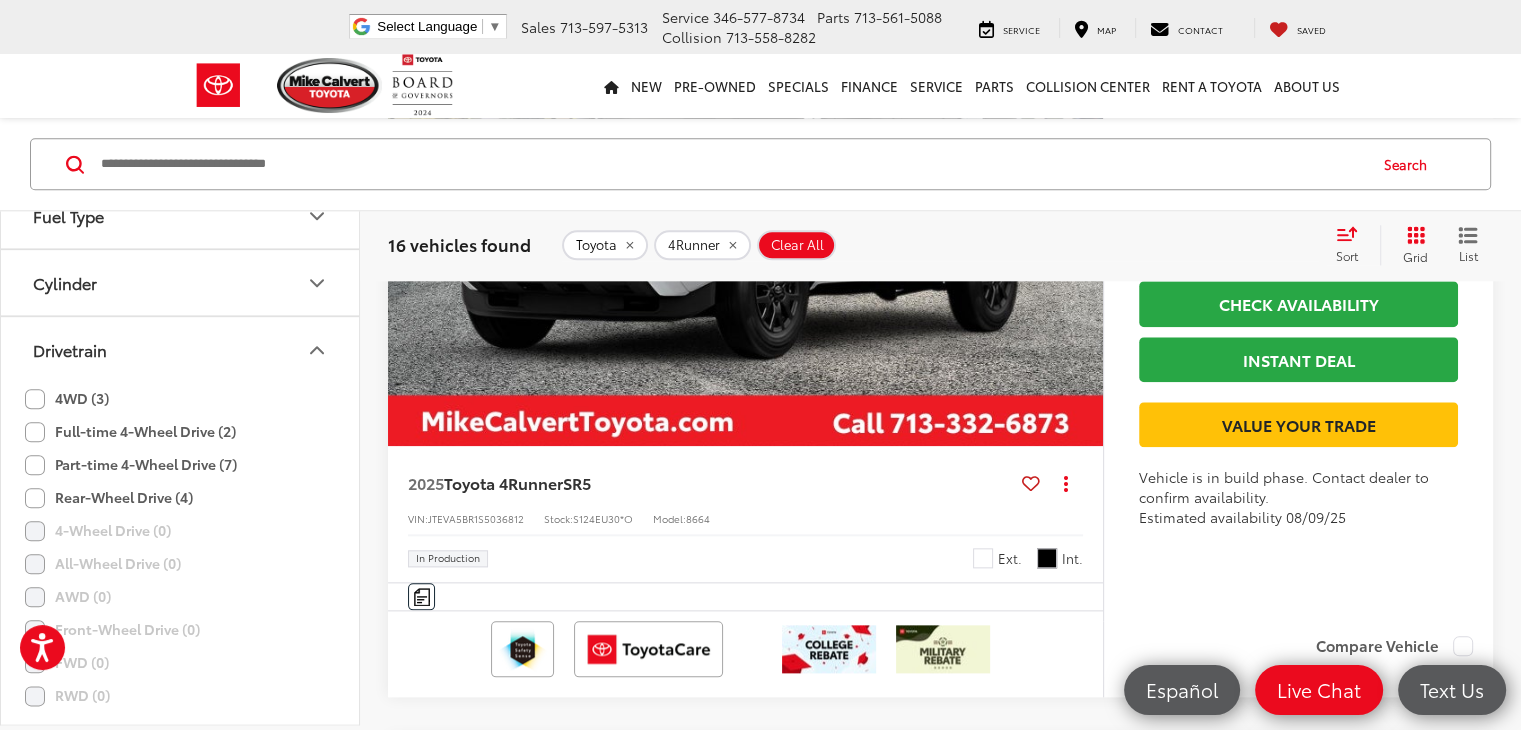 click on "4WD (3)" 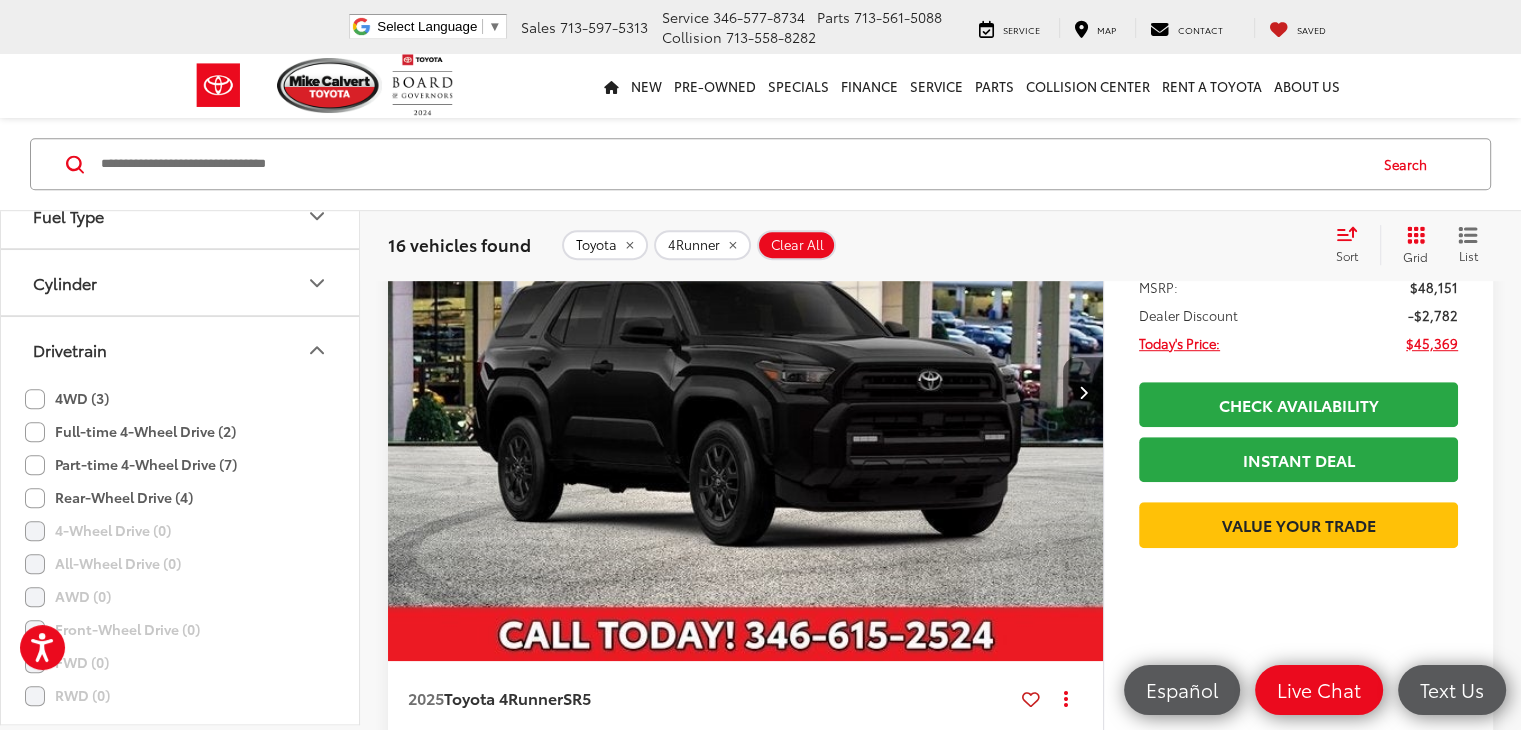 click on "Full-time 4-Wheel Drive (2)" 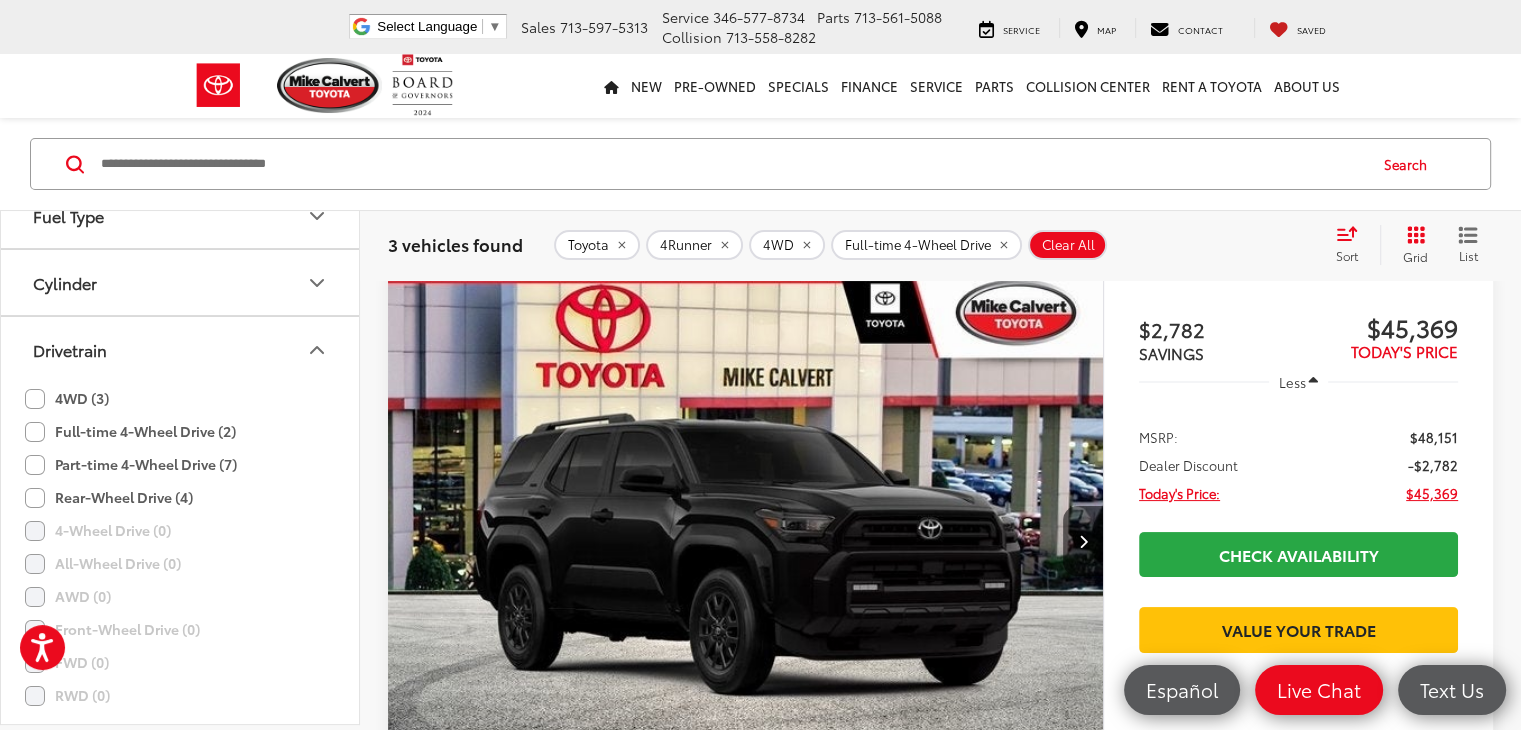 scroll, scrollTop: 134, scrollLeft: 0, axis: vertical 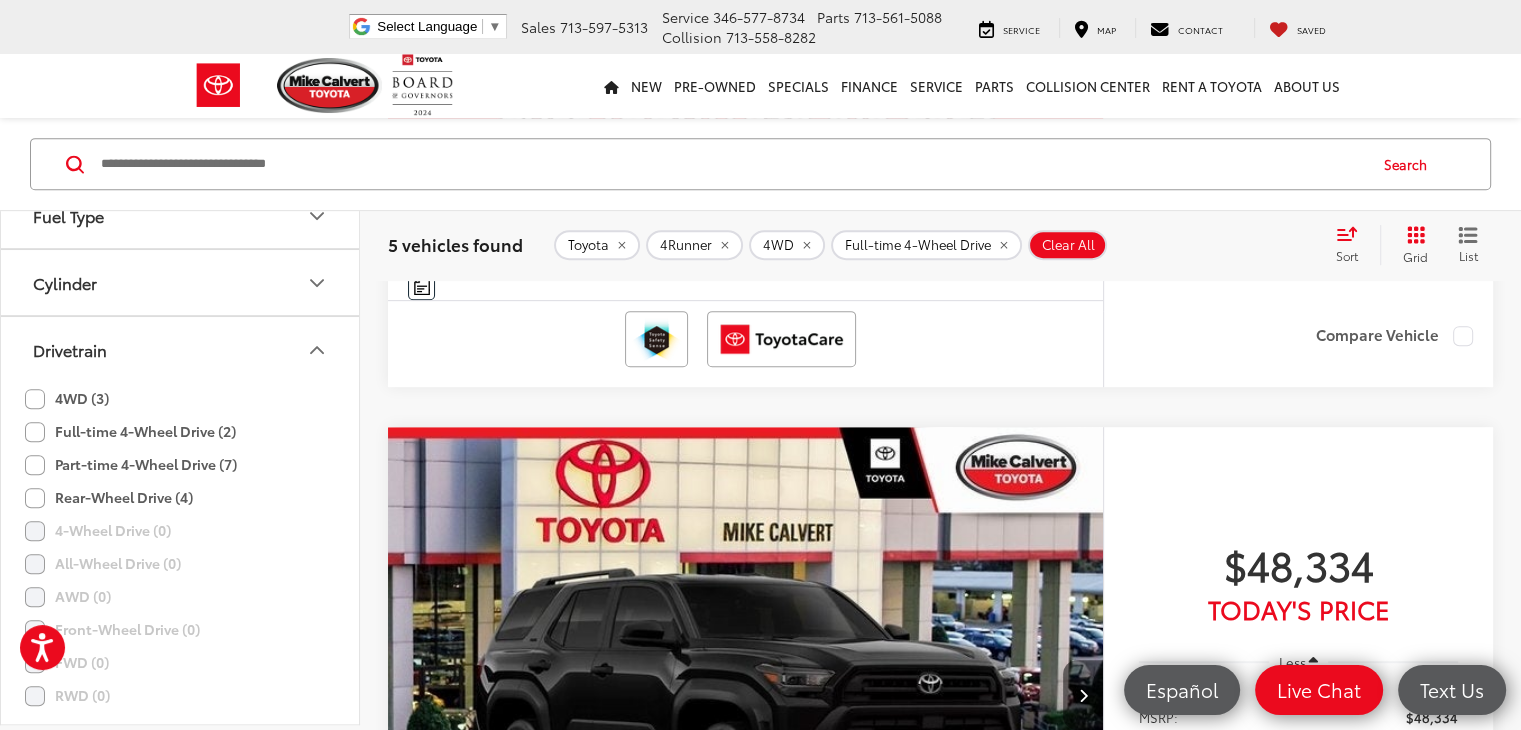 click at bounding box center (1083, 695) 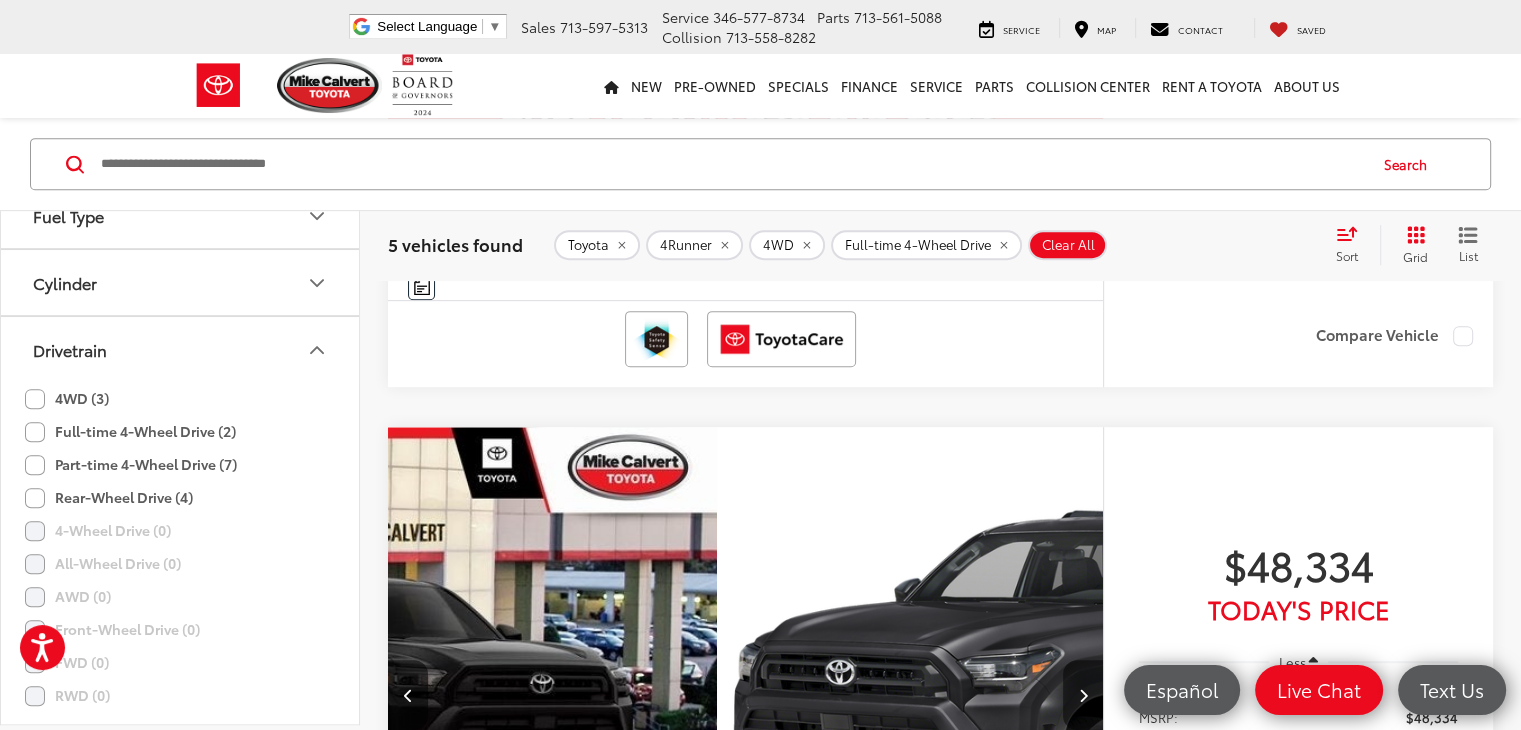 click at bounding box center [1083, 695] 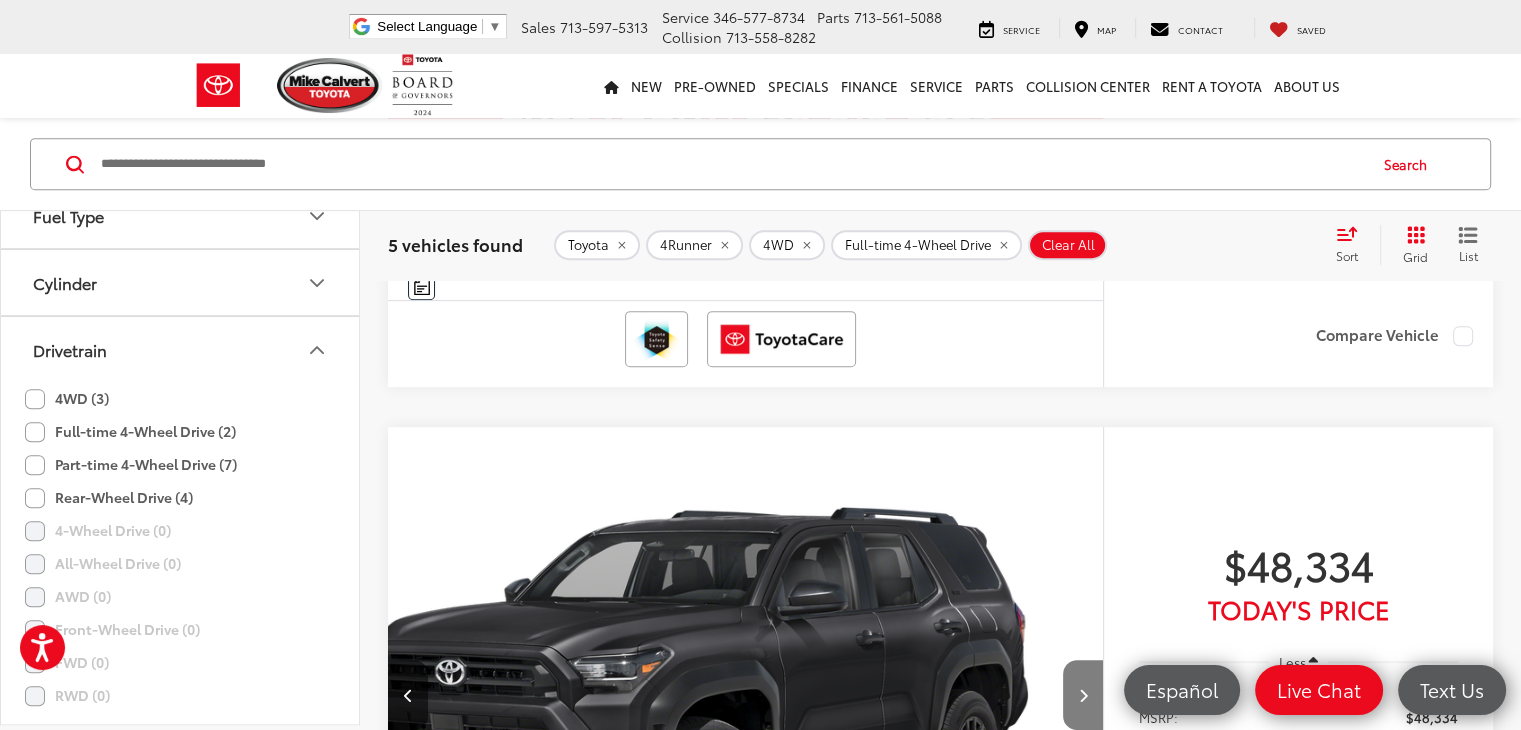 click at bounding box center (1083, 695) 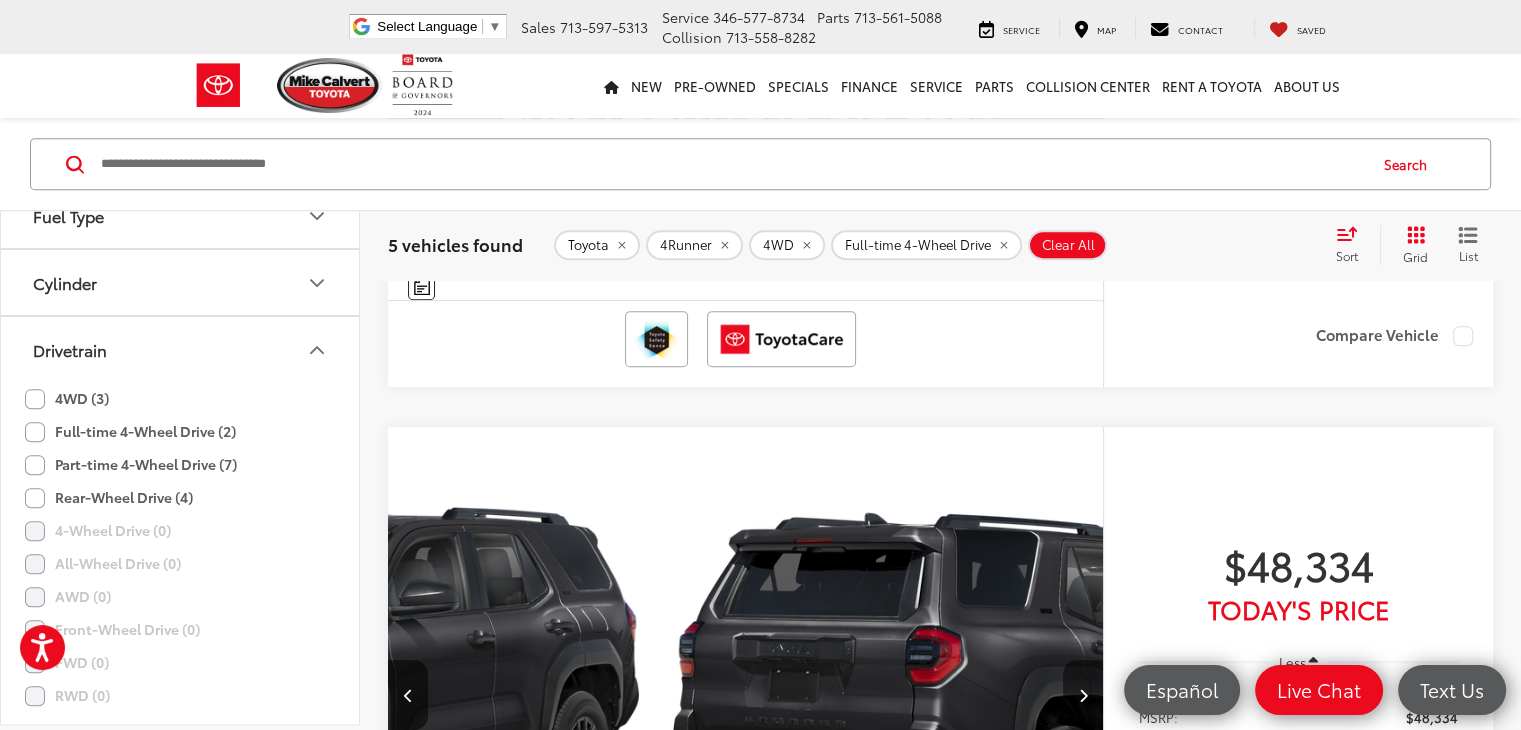 click at bounding box center (1083, 695) 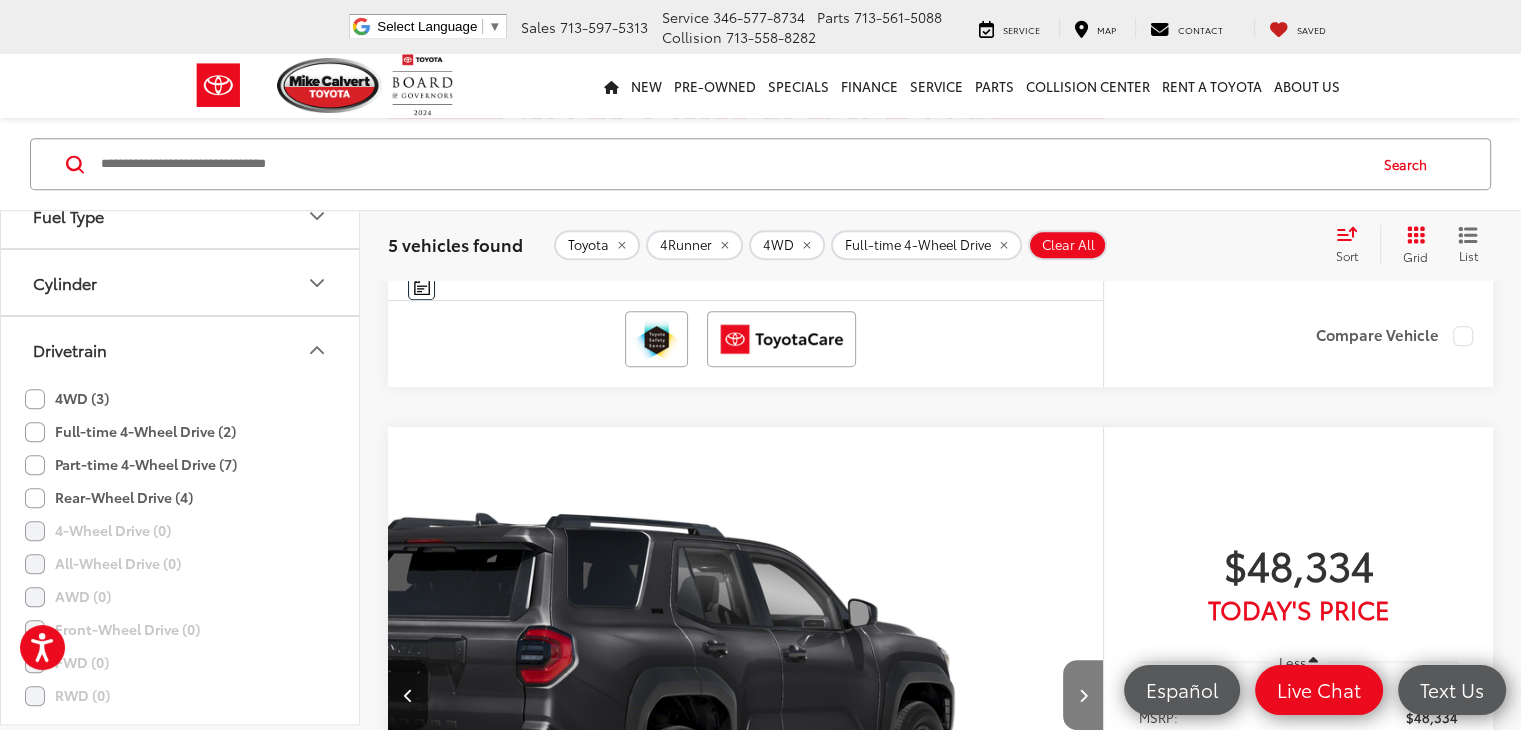 click at bounding box center [1083, 695] 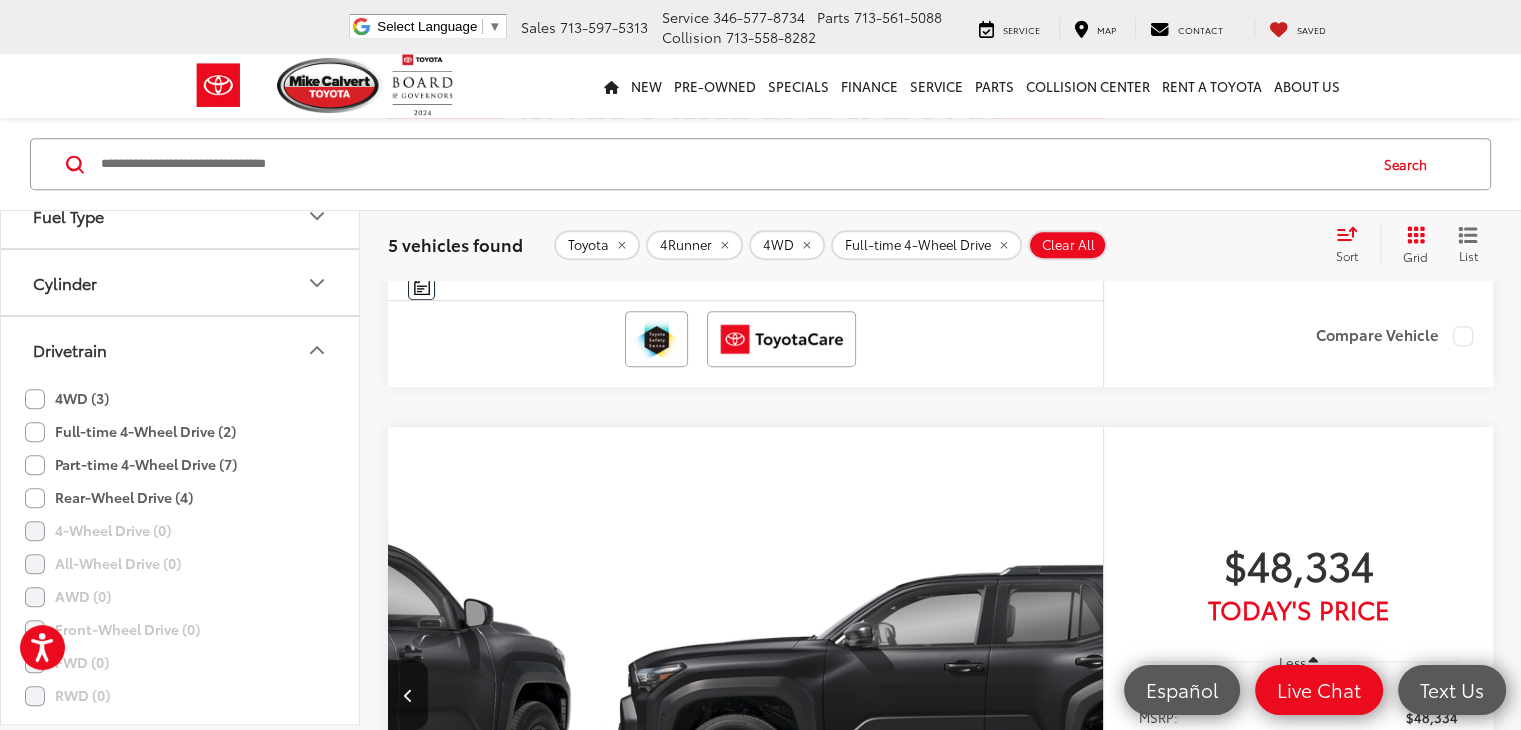 scroll, scrollTop: 0, scrollLeft: 1944, axis: horizontal 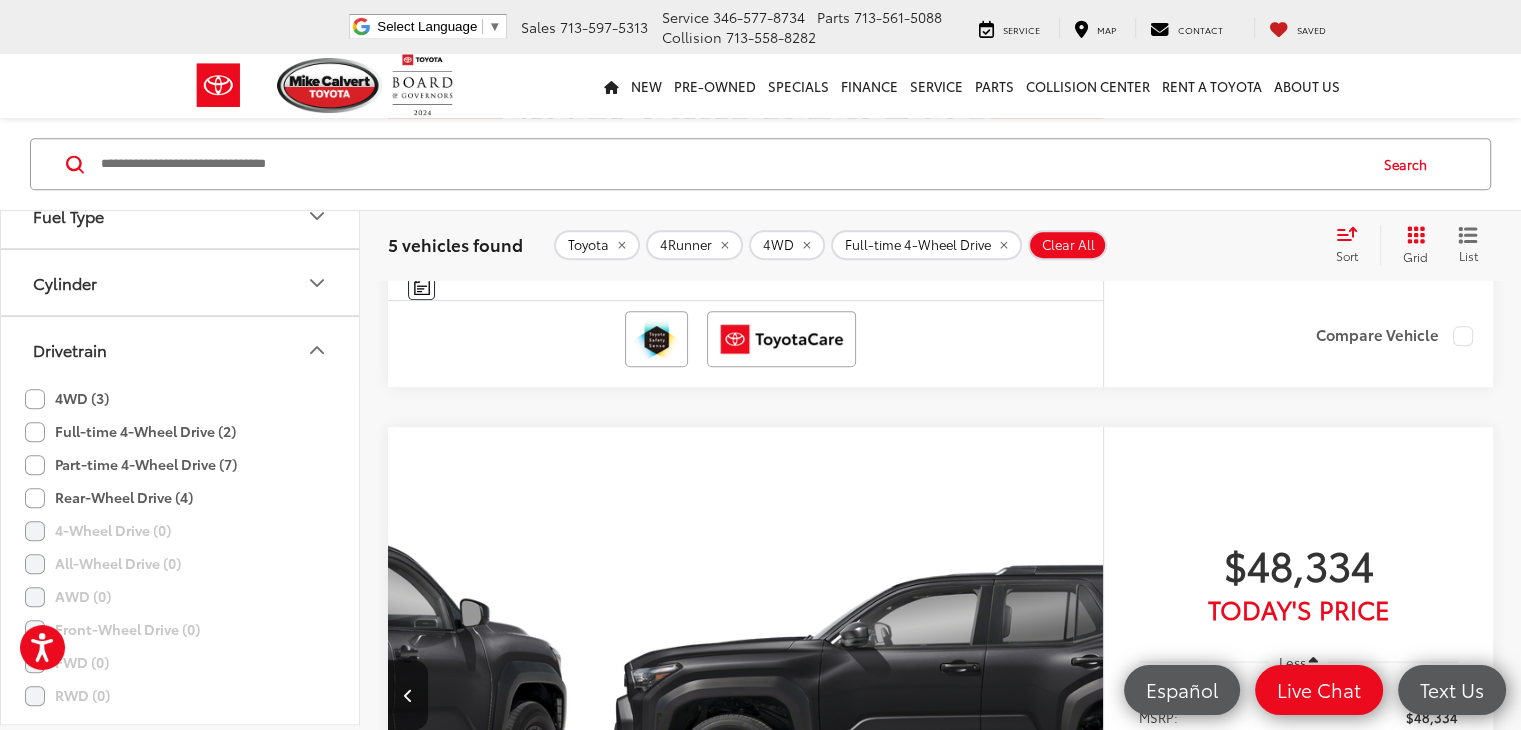 click on "View More" at bounding box center [2392, 696] 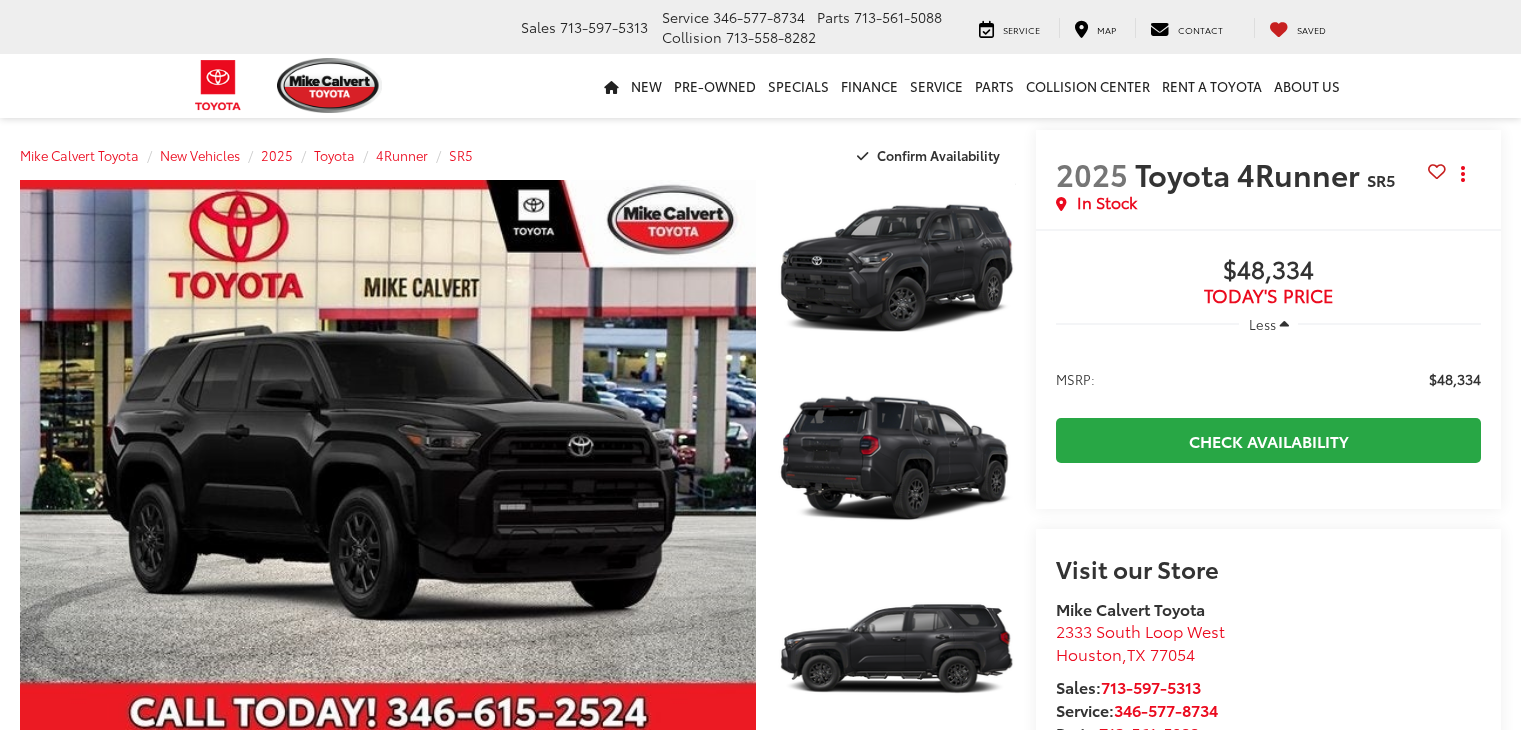 scroll, scrollTop: 0, scrollLeft: 0, axis: both 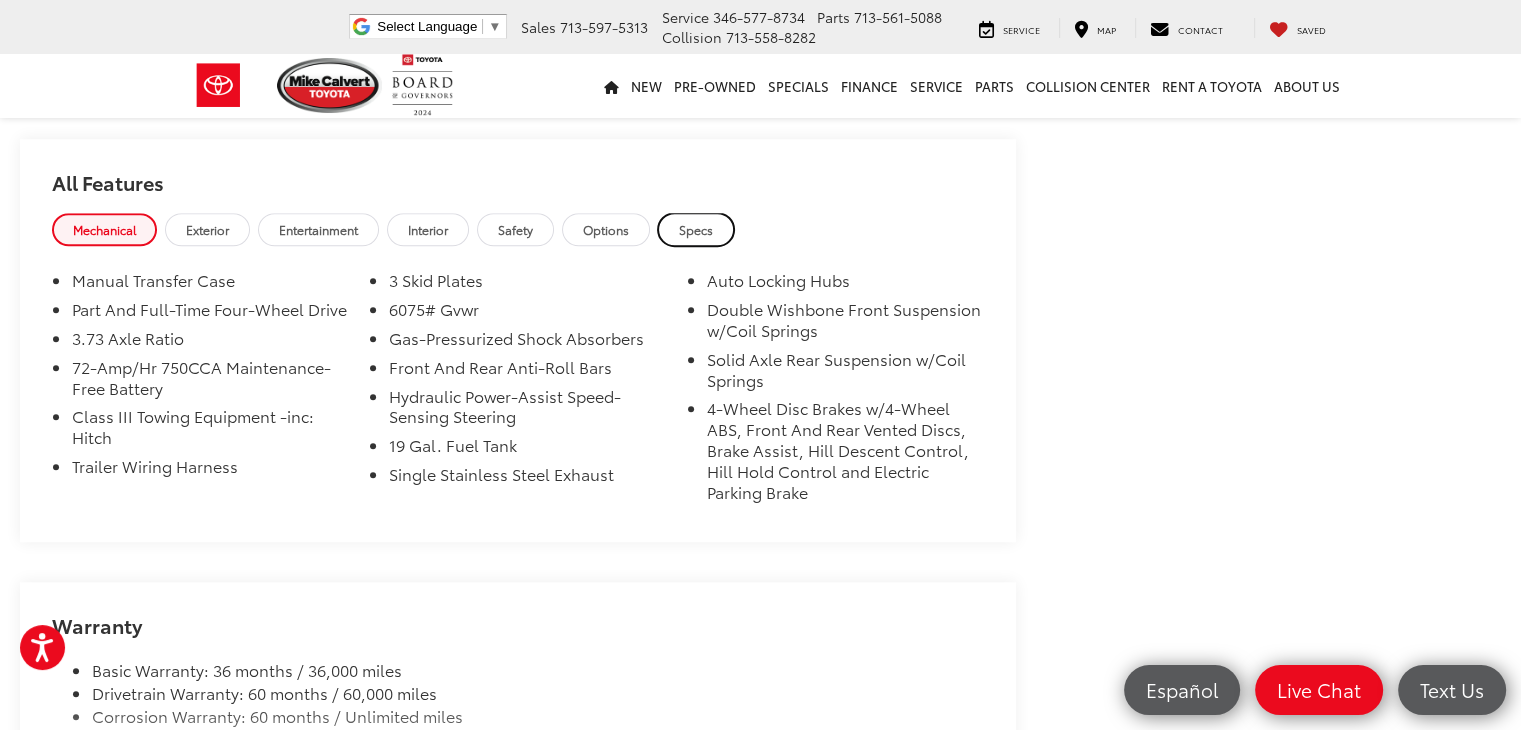 click on "Specs" at bounding box center (696, 229) 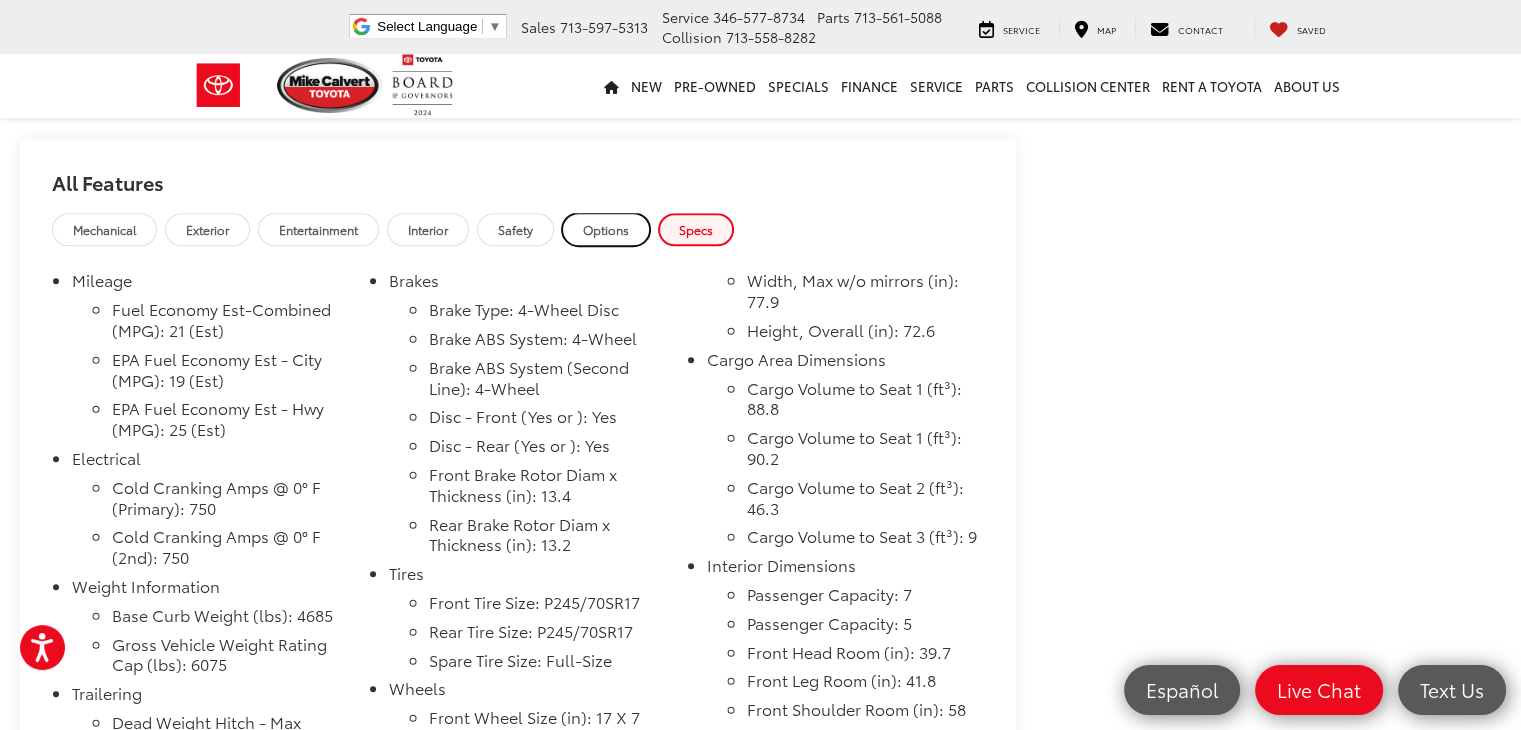 click on "Options" at bounding box center (606, 229) 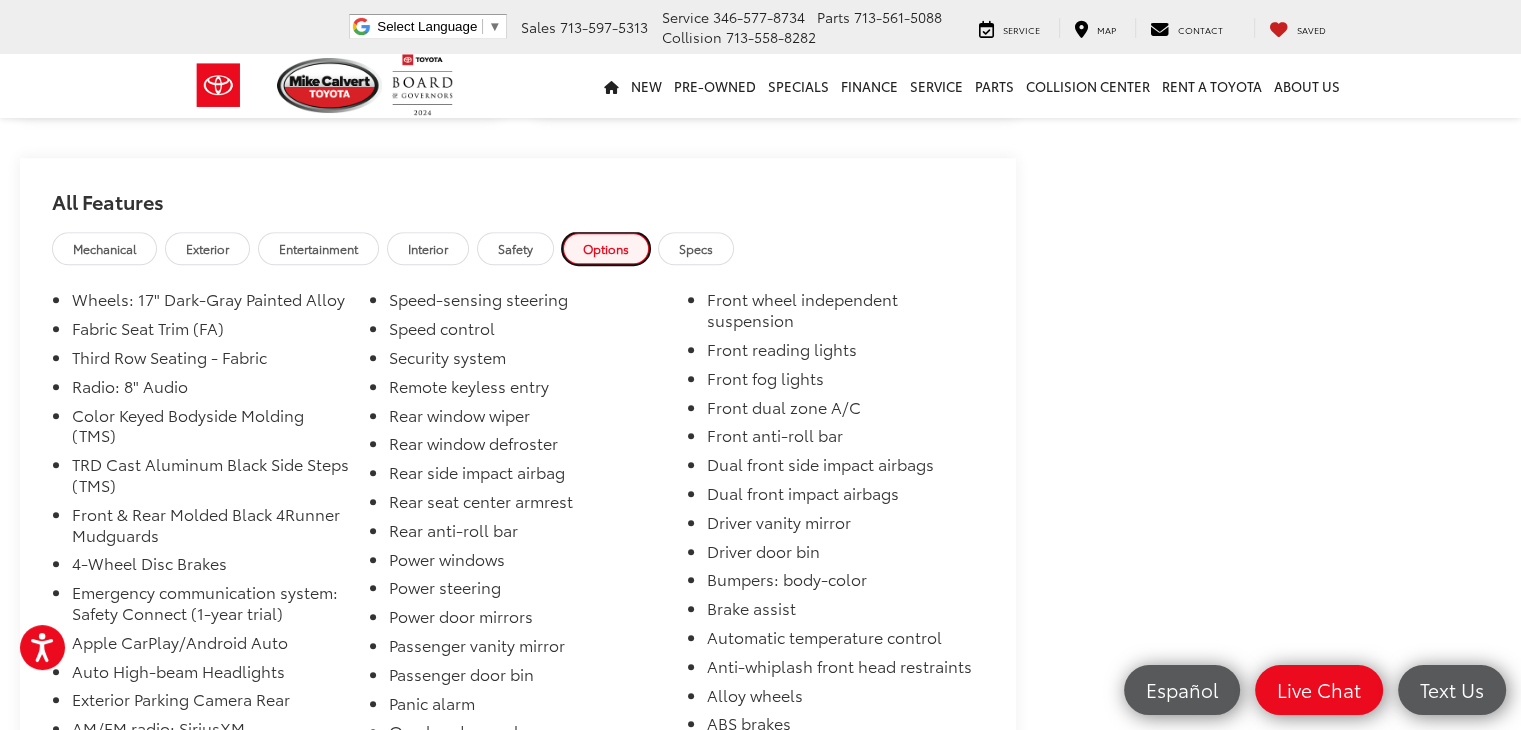 scroll, scrollTop: 1372, scrollLeft: 0, axis: vertical 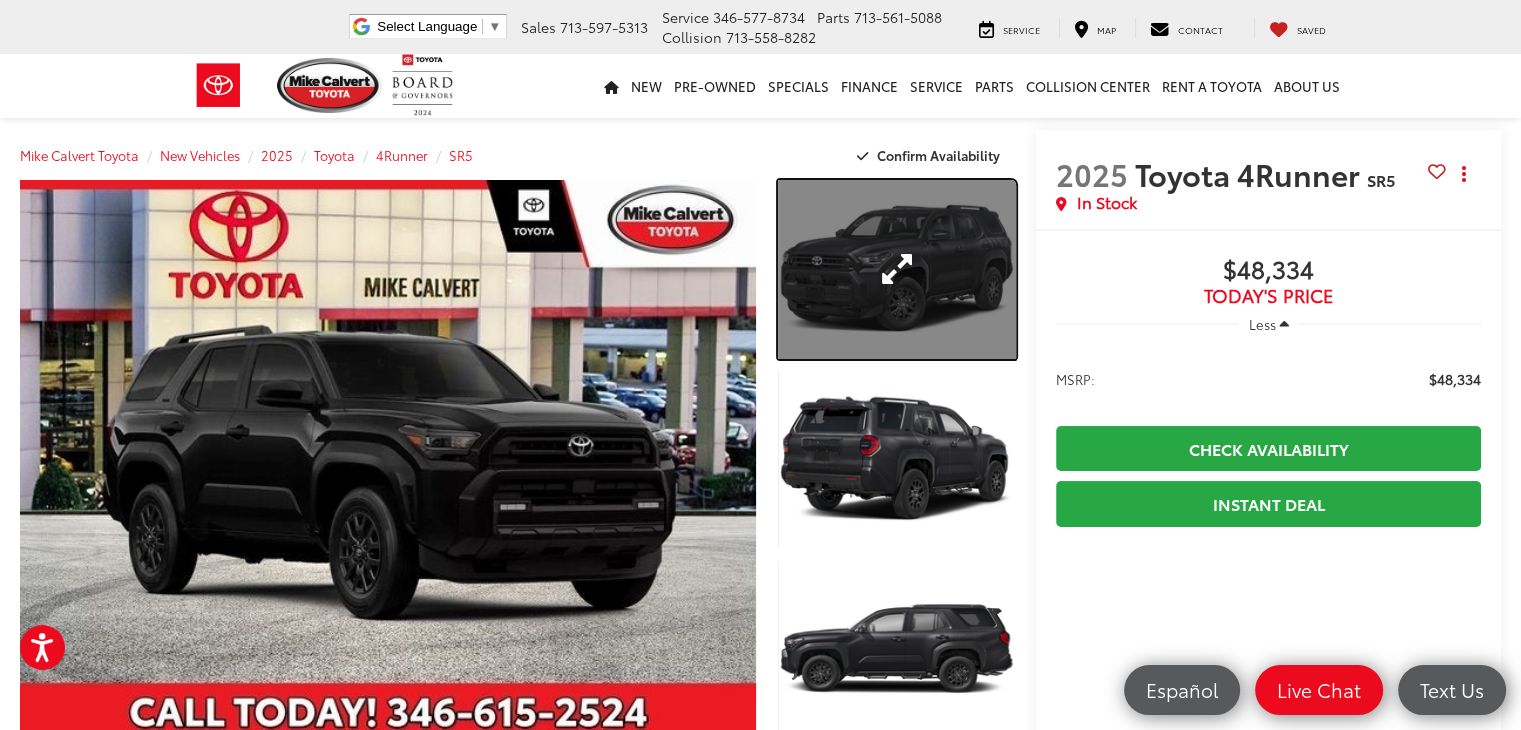 click at bounding box center (897, 269) 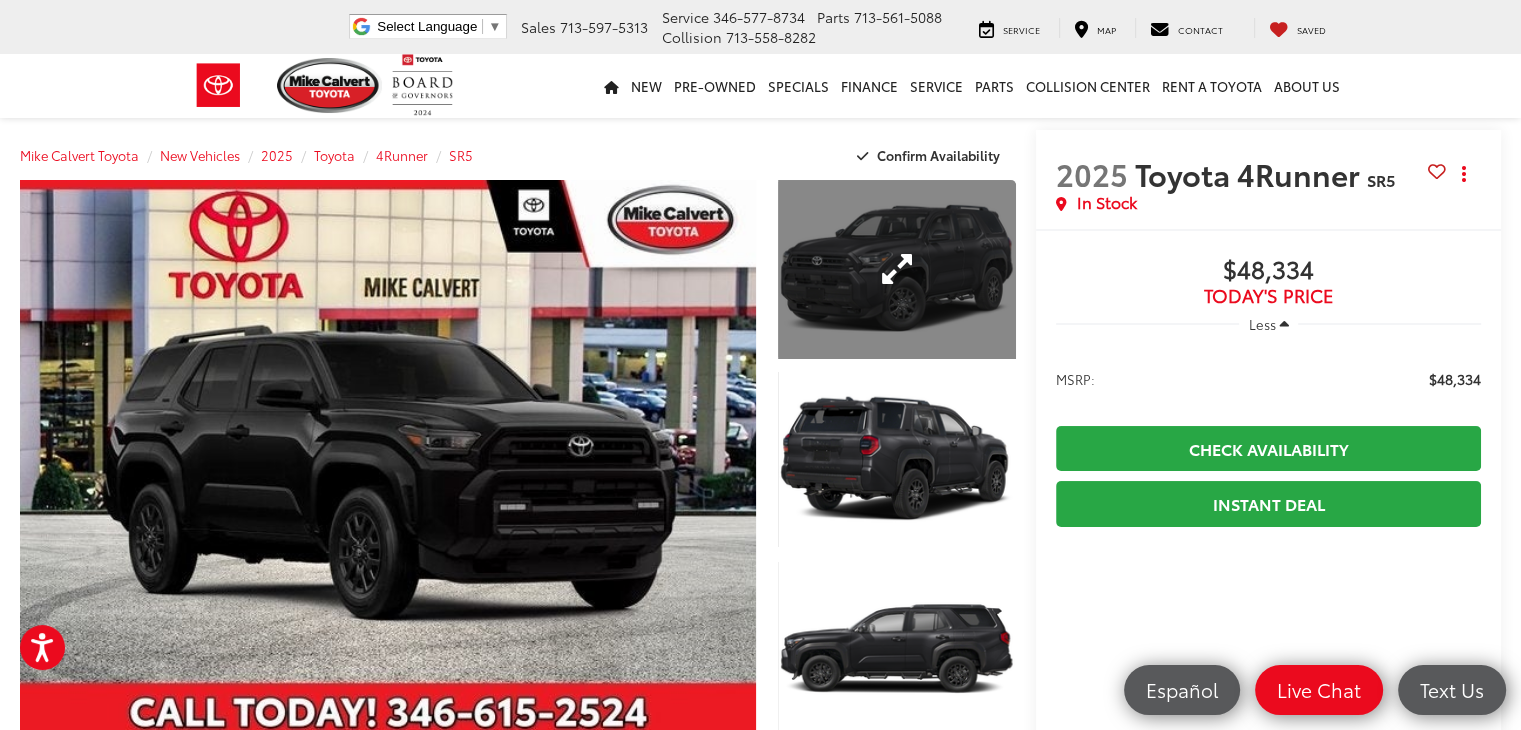 scroll, scrollTop: 0, scrollLeft: 58, axis: horizontal 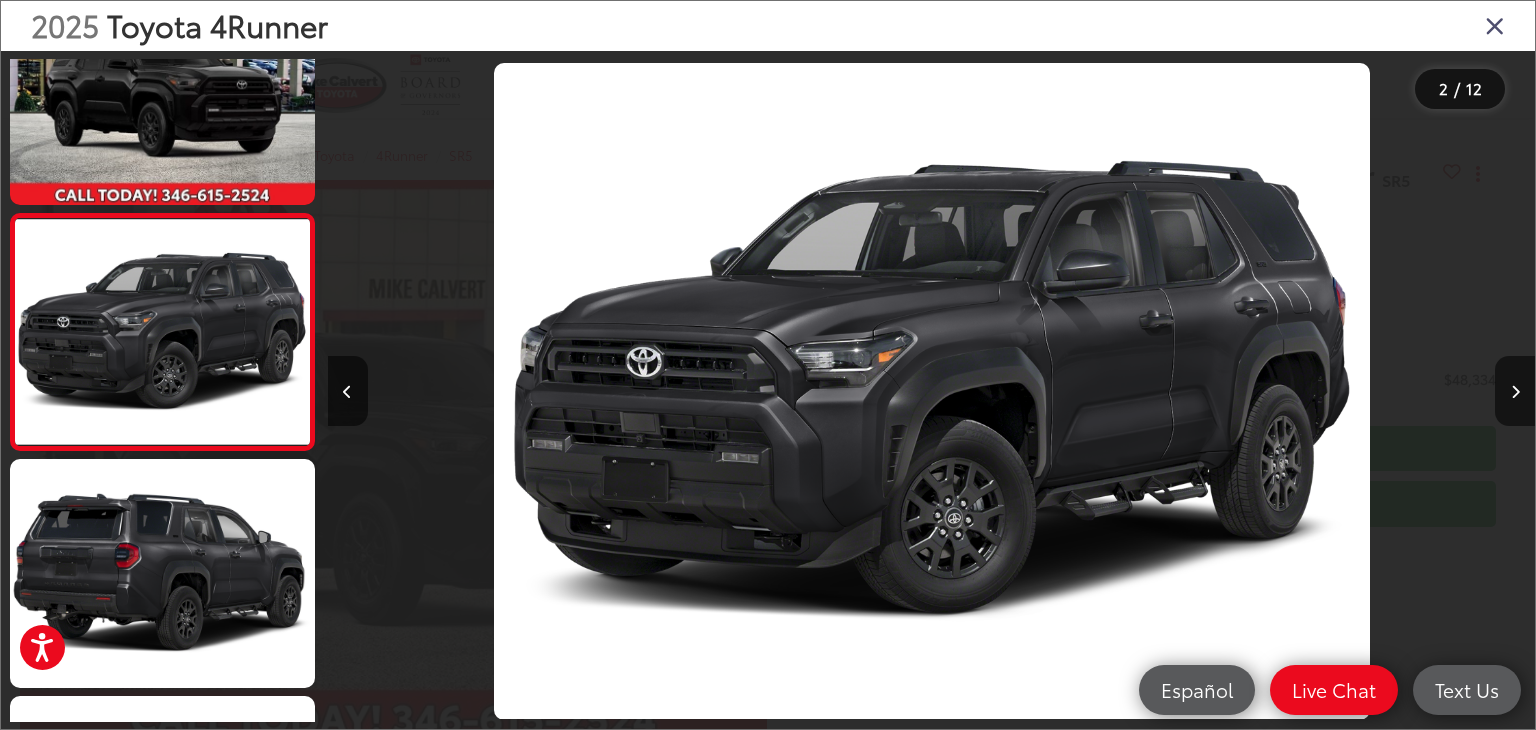 click at bounding box center [1495, 25] 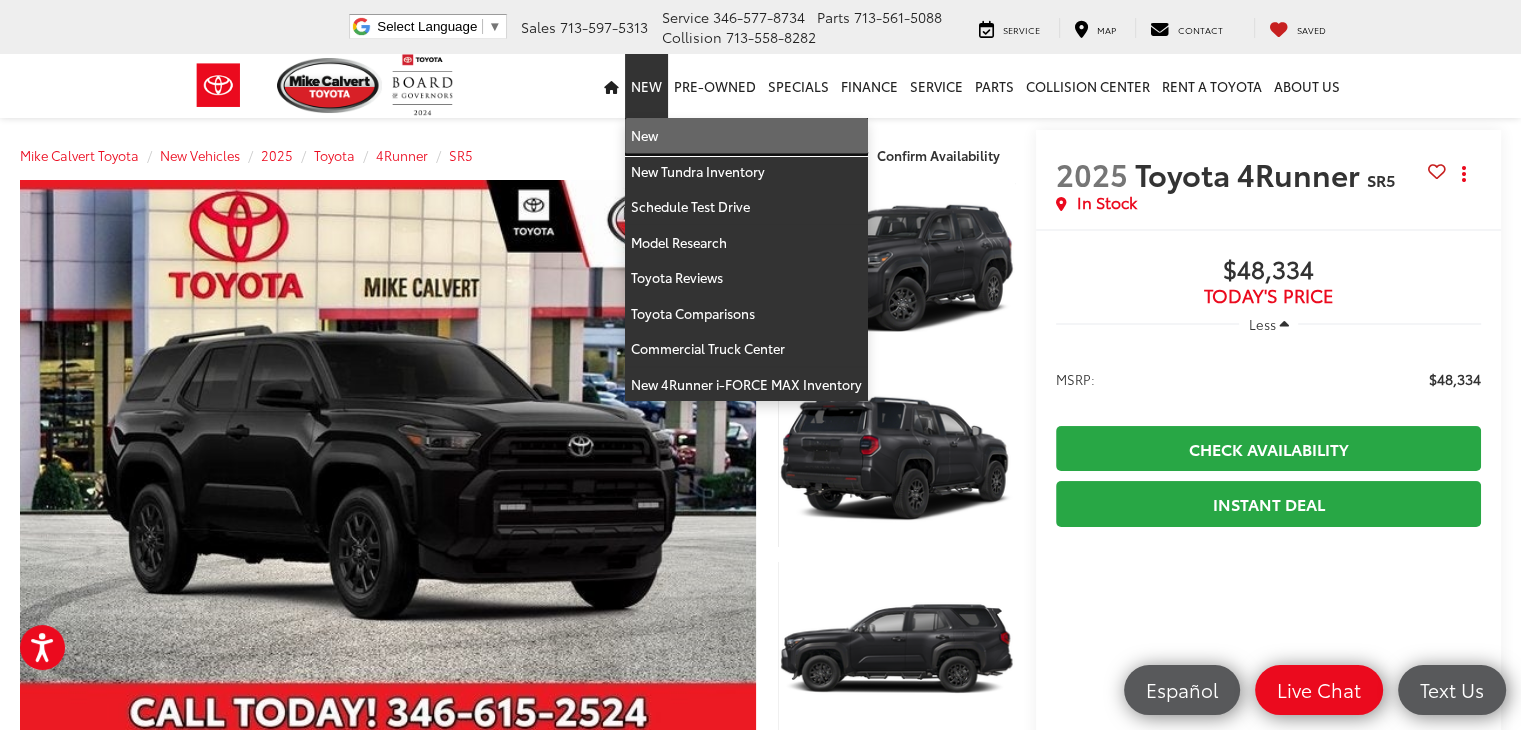 click on "New" at bounding box center (746, 136) 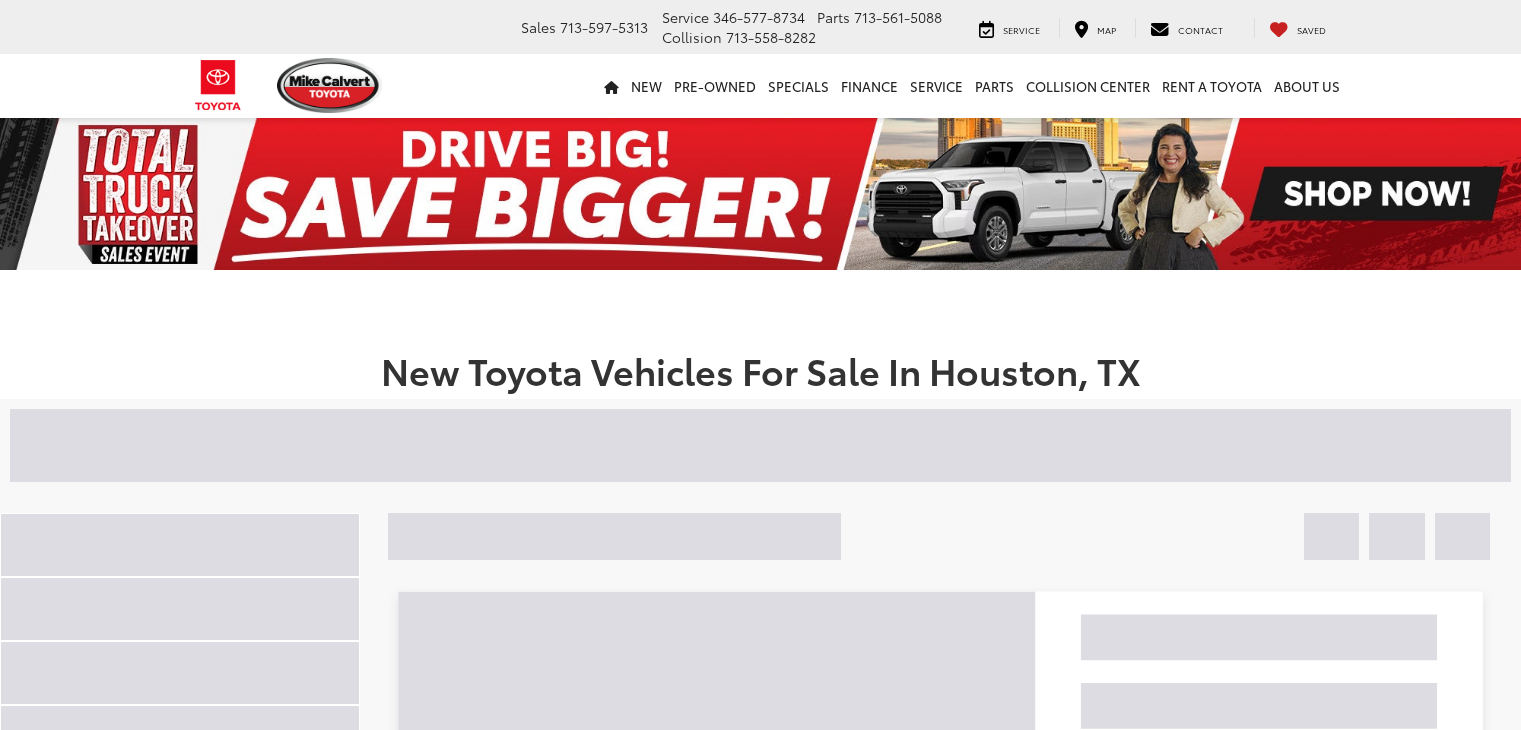 scroll, scrollTop: 0, scrollLeft: 0, axis: both 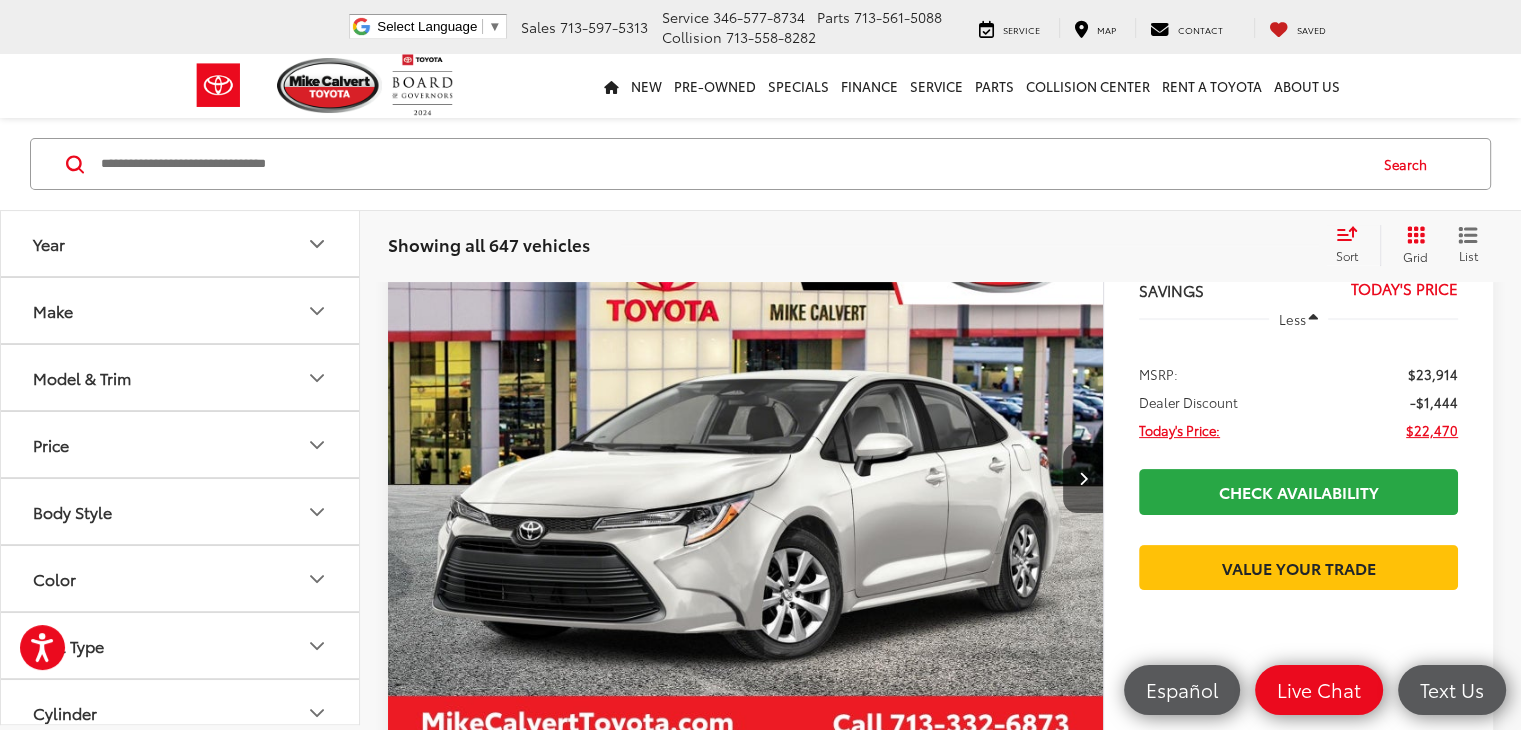 click on "Model & Trim" at bounding box center (181, 377) 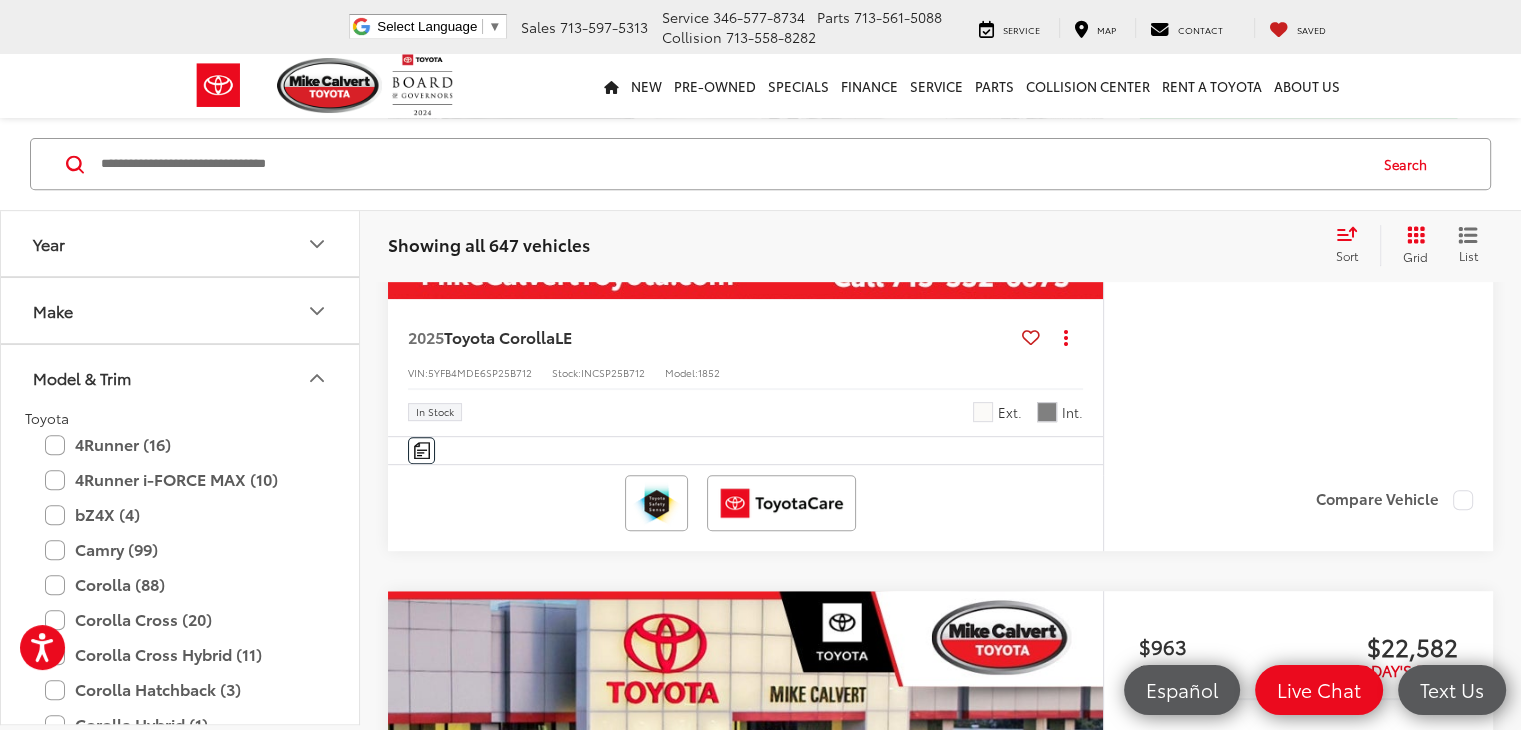 scroll, scrollTop: 895, scrollLeft: 0, axis: vertical 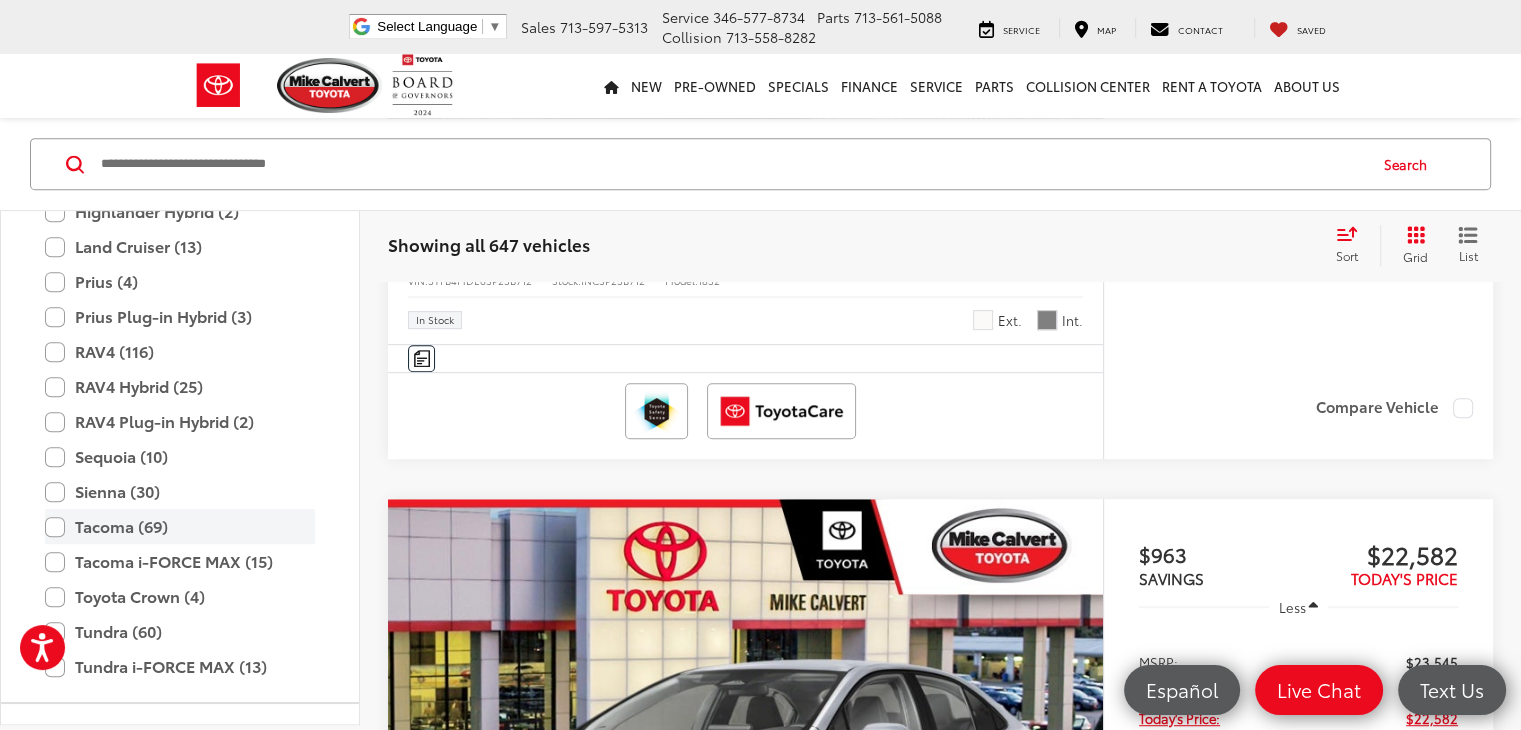 click on "Tacoma (69)" at bounding box center (180, 526) 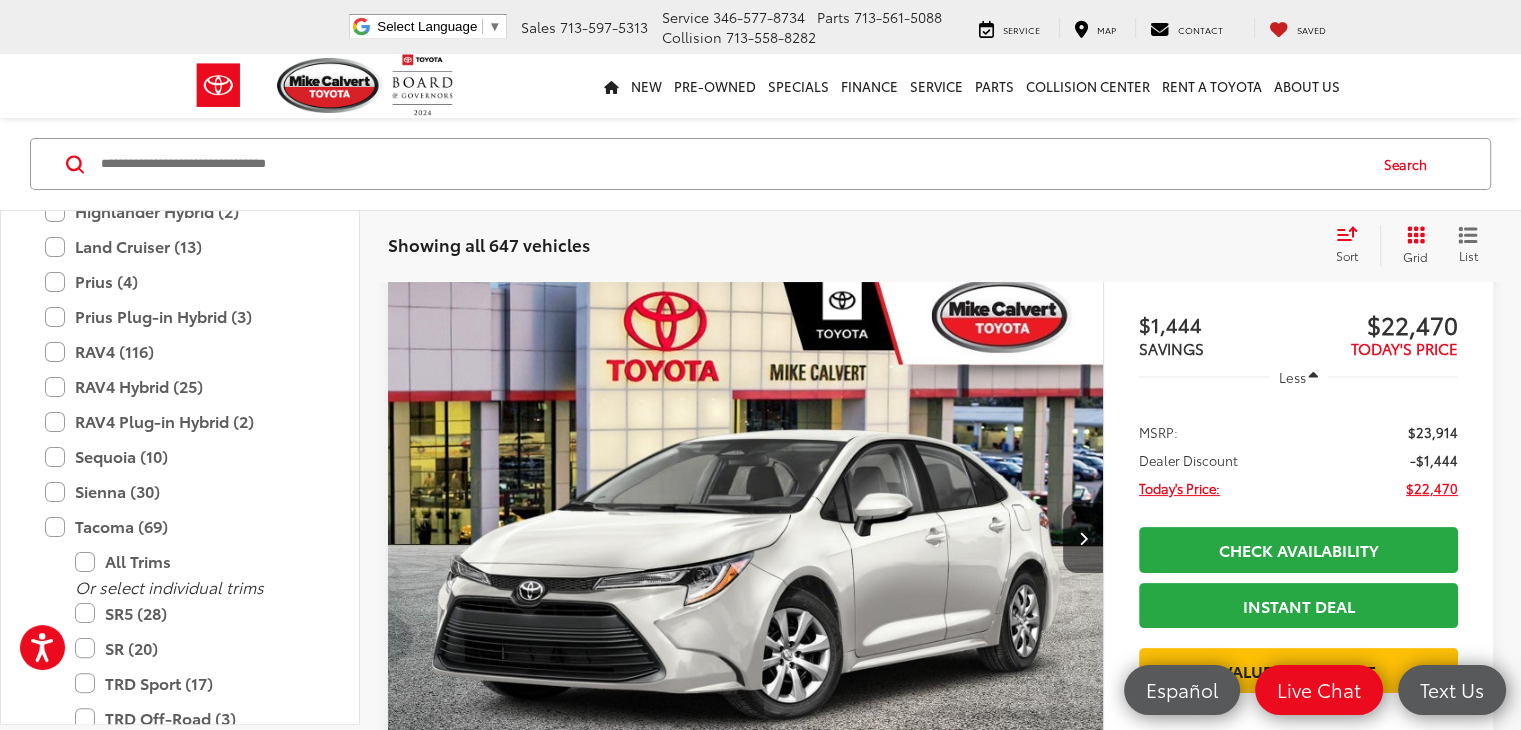 scroll, scrollTop: 280, scrollLeft: 0, axis: vertical 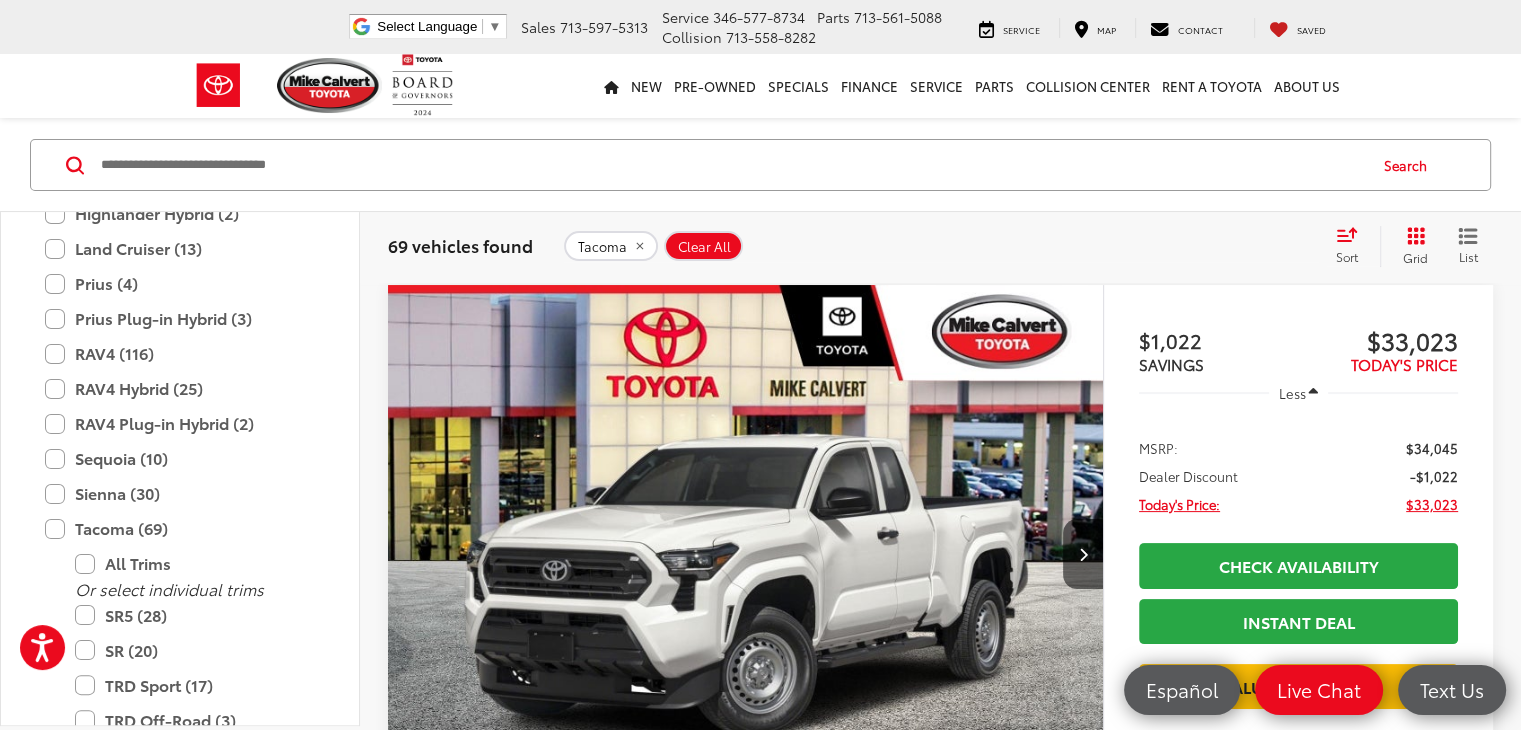 click on "Sort" at bounding box center [1353, 246] 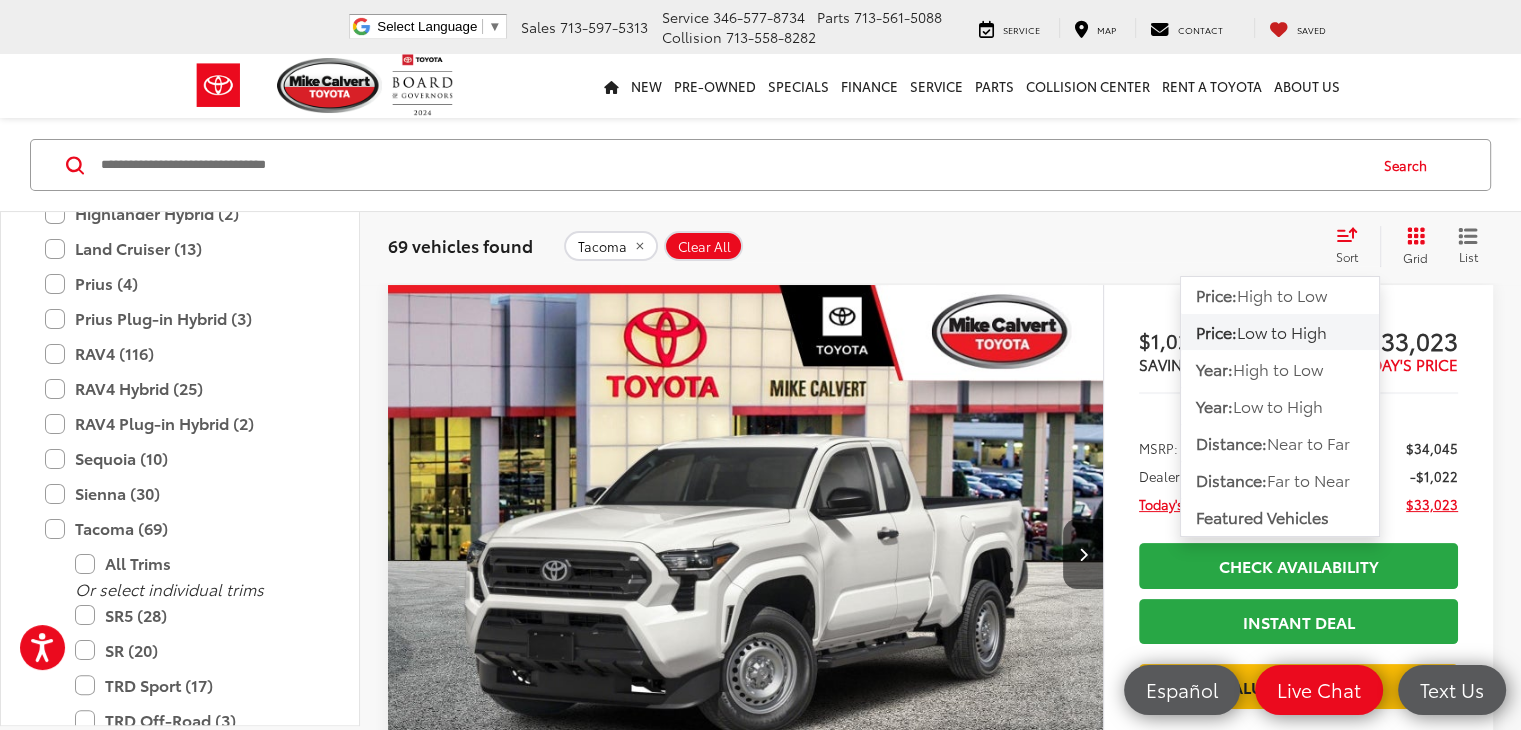 click on "Low to High" at bounding box center (1282, 331) 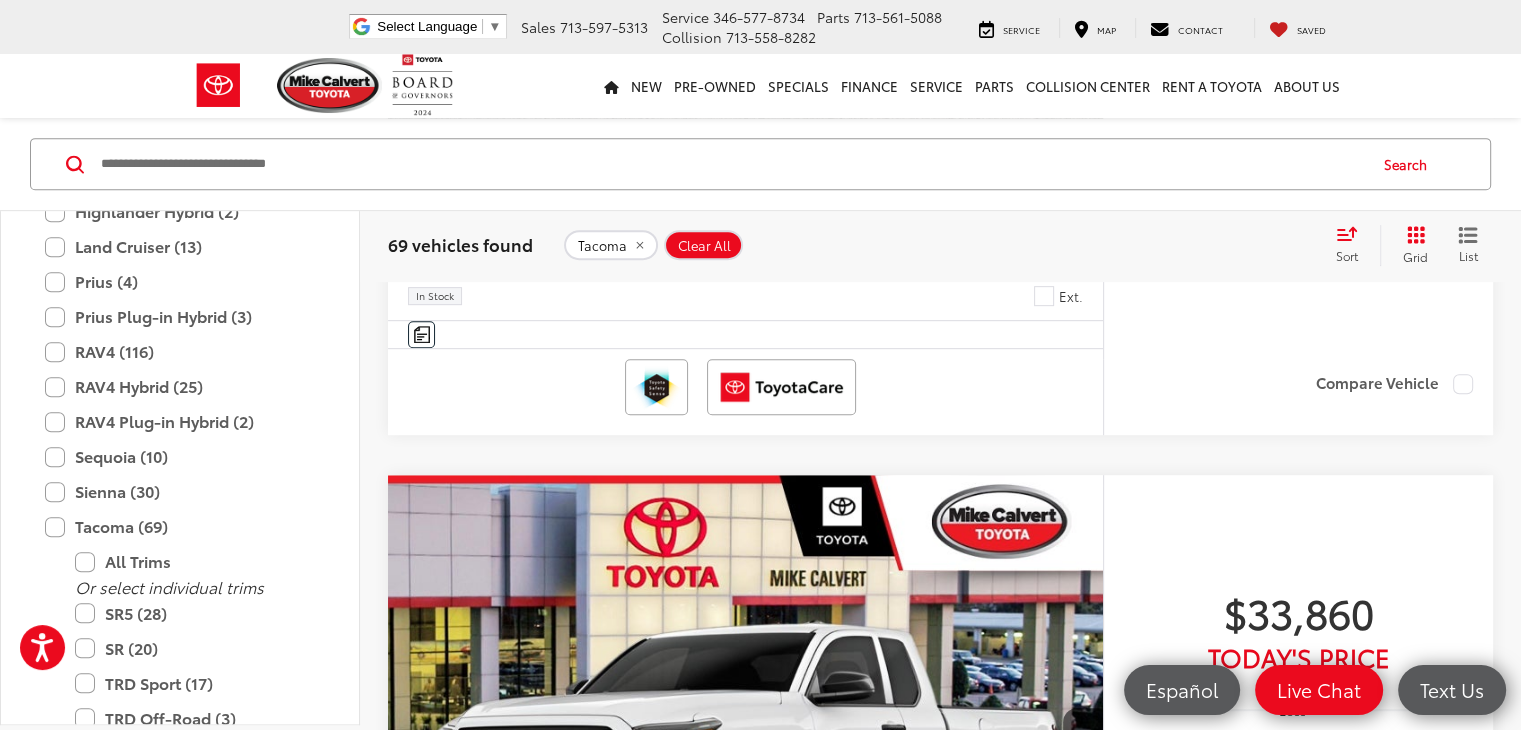 scroll, scrollTop: 1025, scrollLeft: 0, axis: vertical 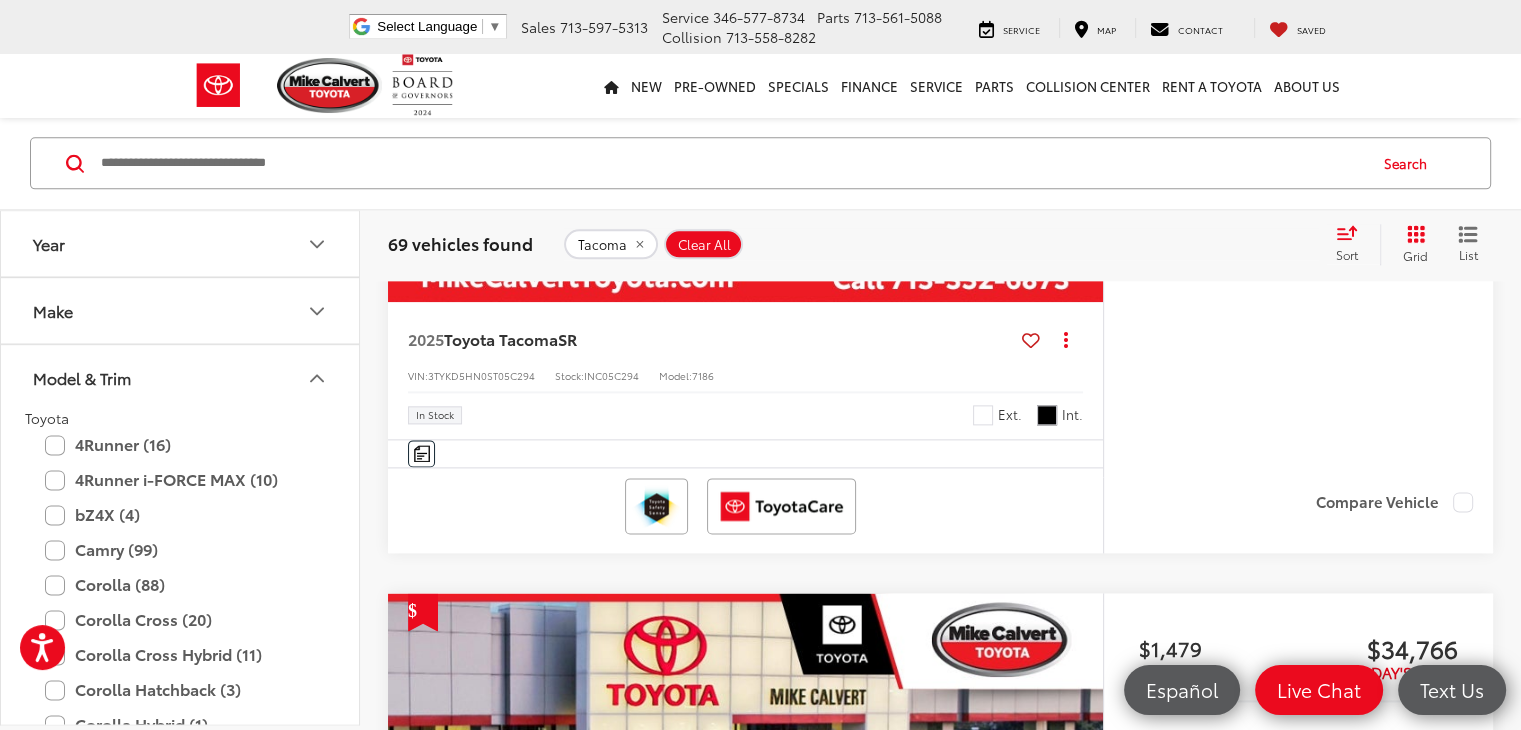 click on "Model & Trim" at bounding box center [181, 377] 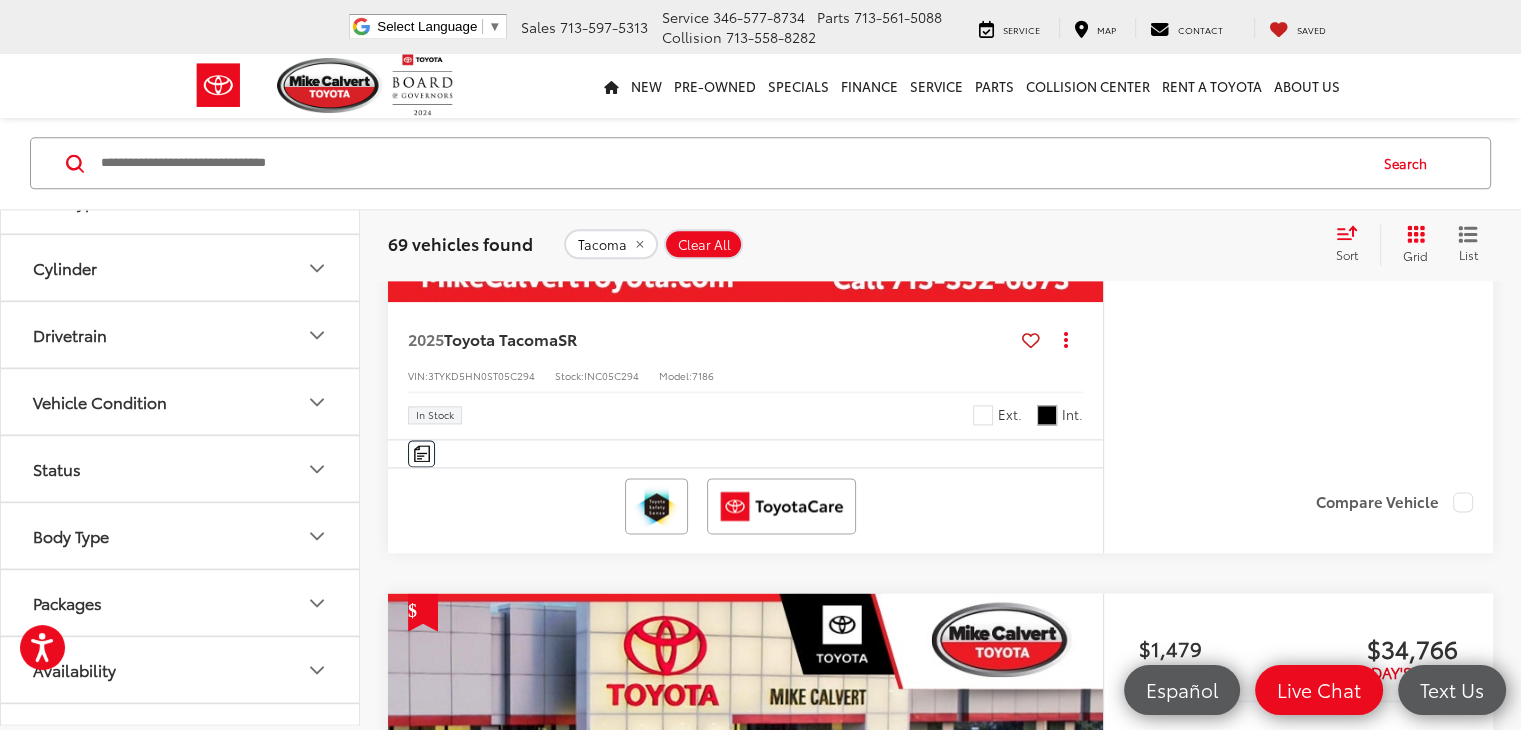 scroll, scrollTop: 447, scrollLeft: 0, axis: vertical 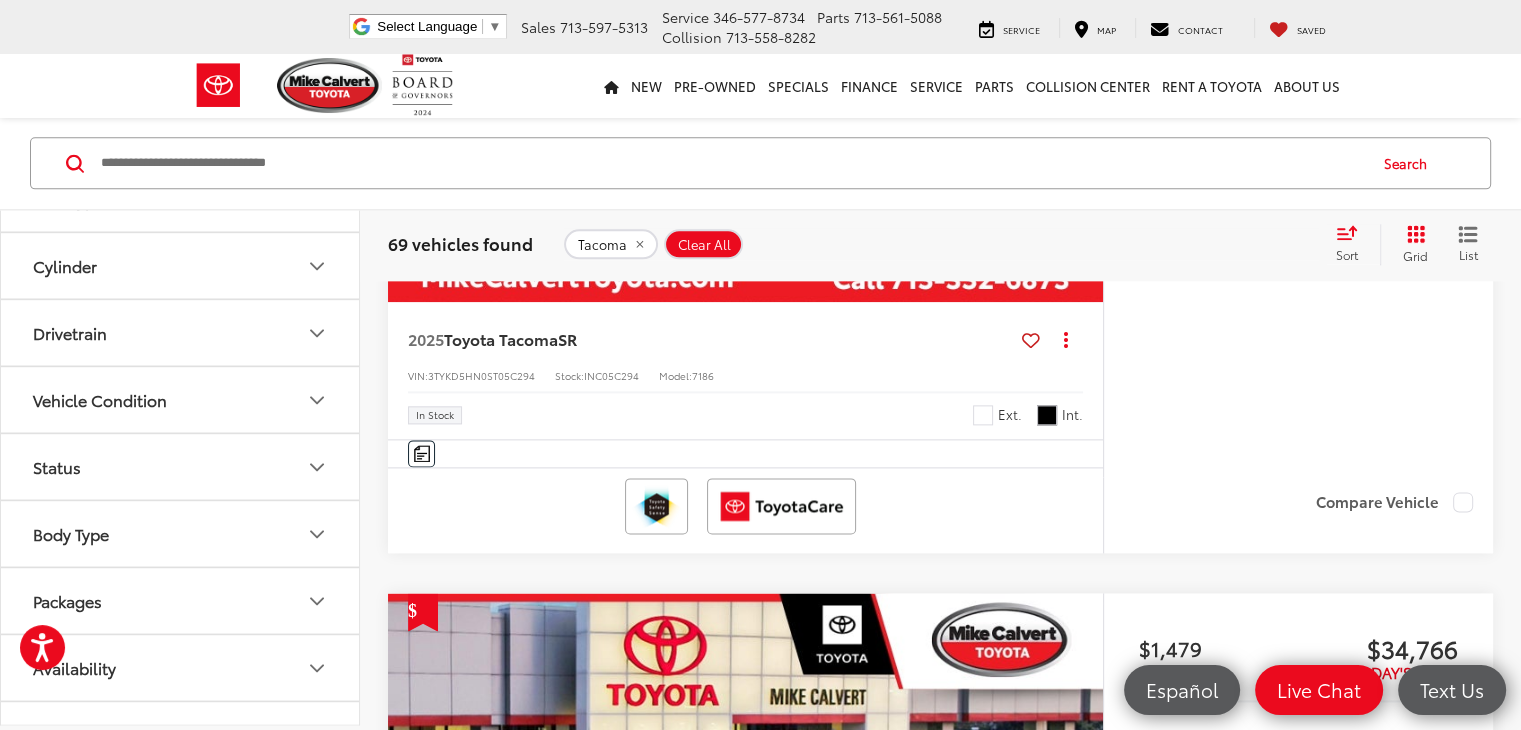 click on "Drivetrain" at bounding box center (181, 332) 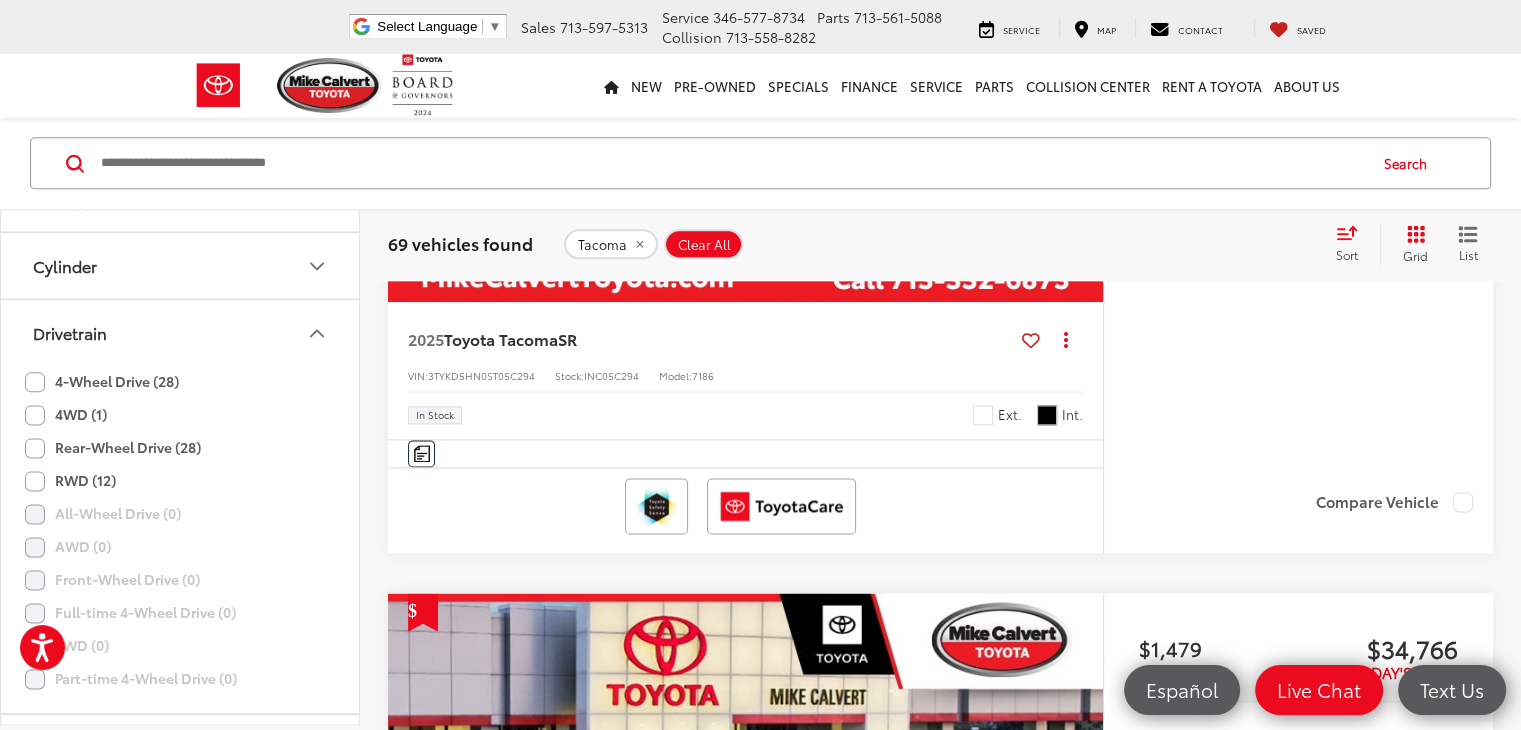 click on "4-Wheel Drive (28)" 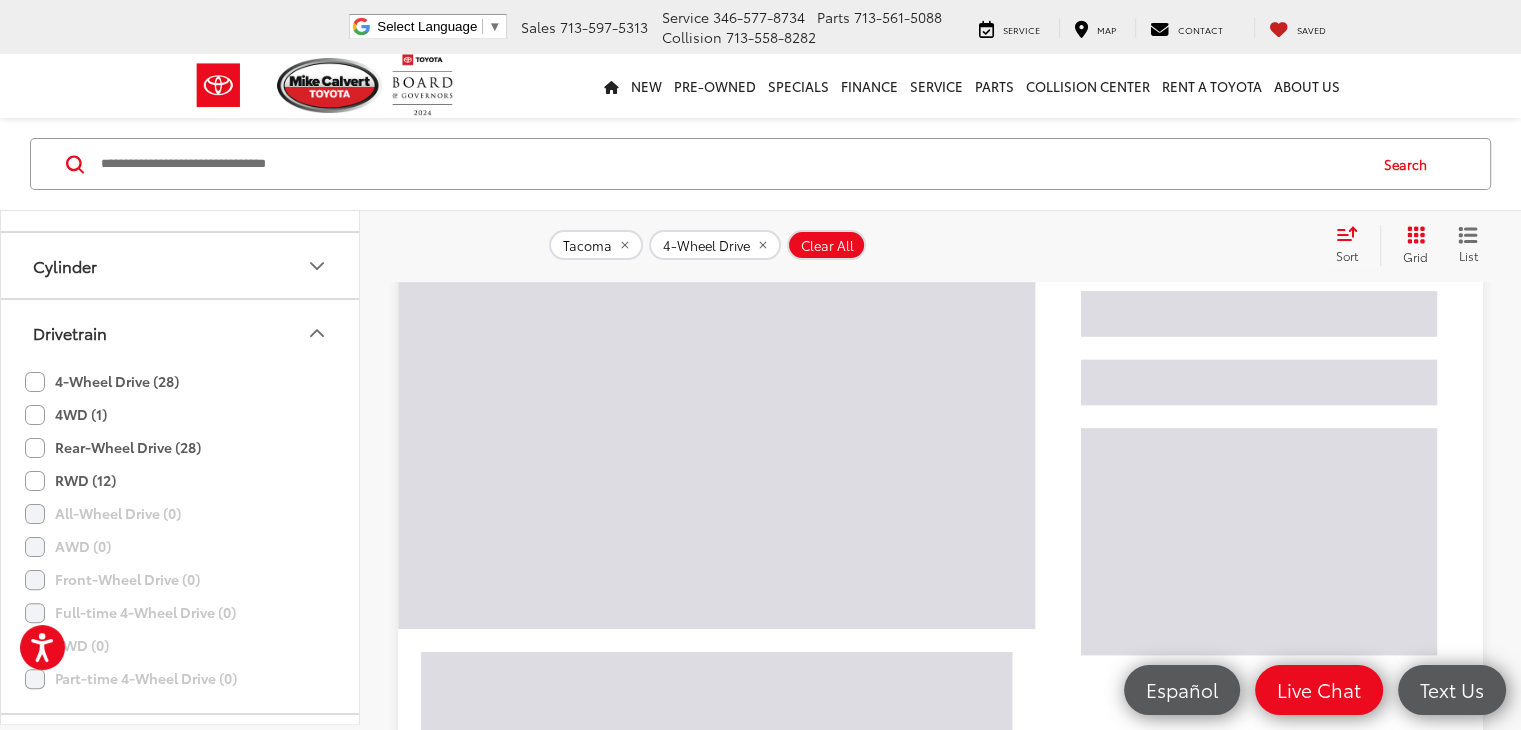 scroll, scrollTop: 280, scrollLeft: 0, axis: vertical 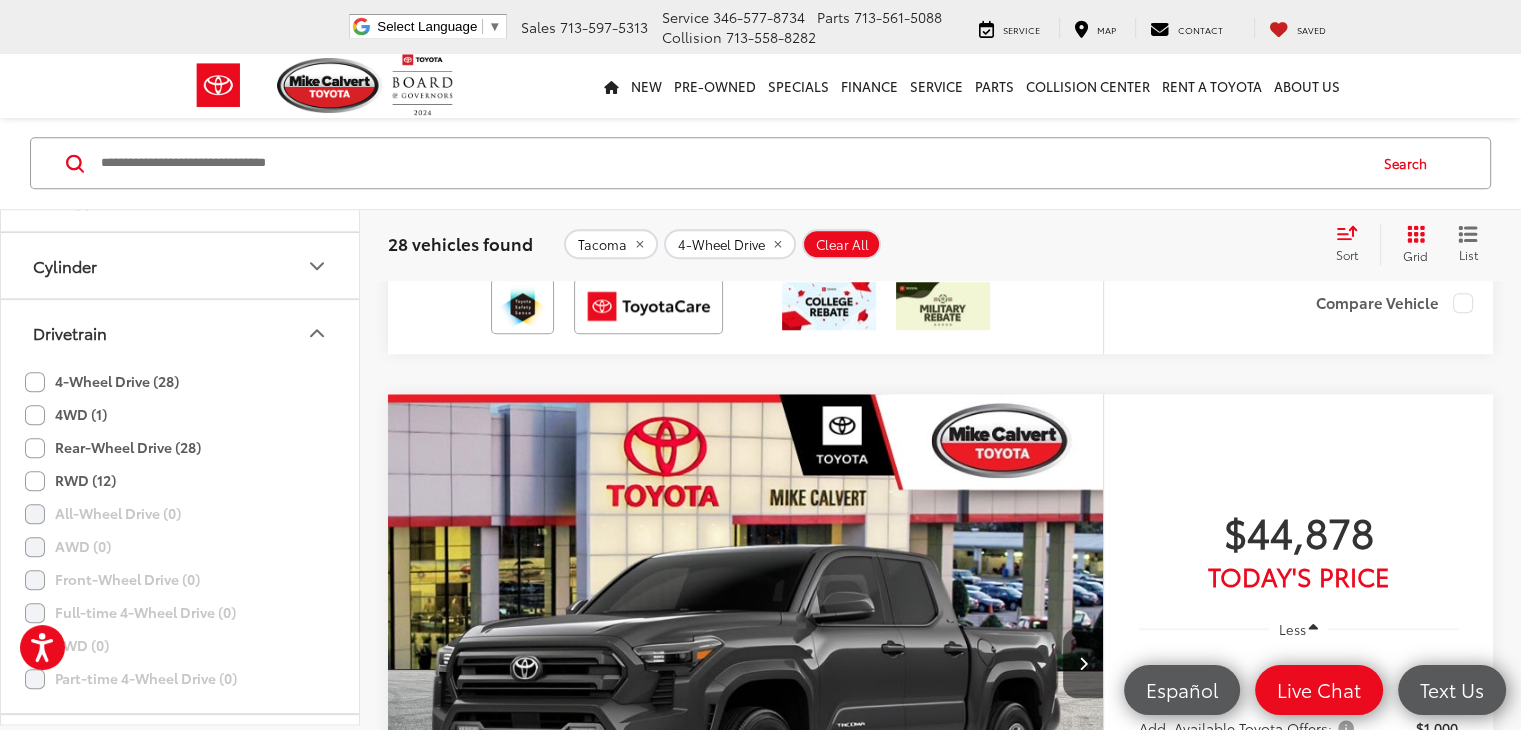click on "2" at bounding box center (1195, 1281) 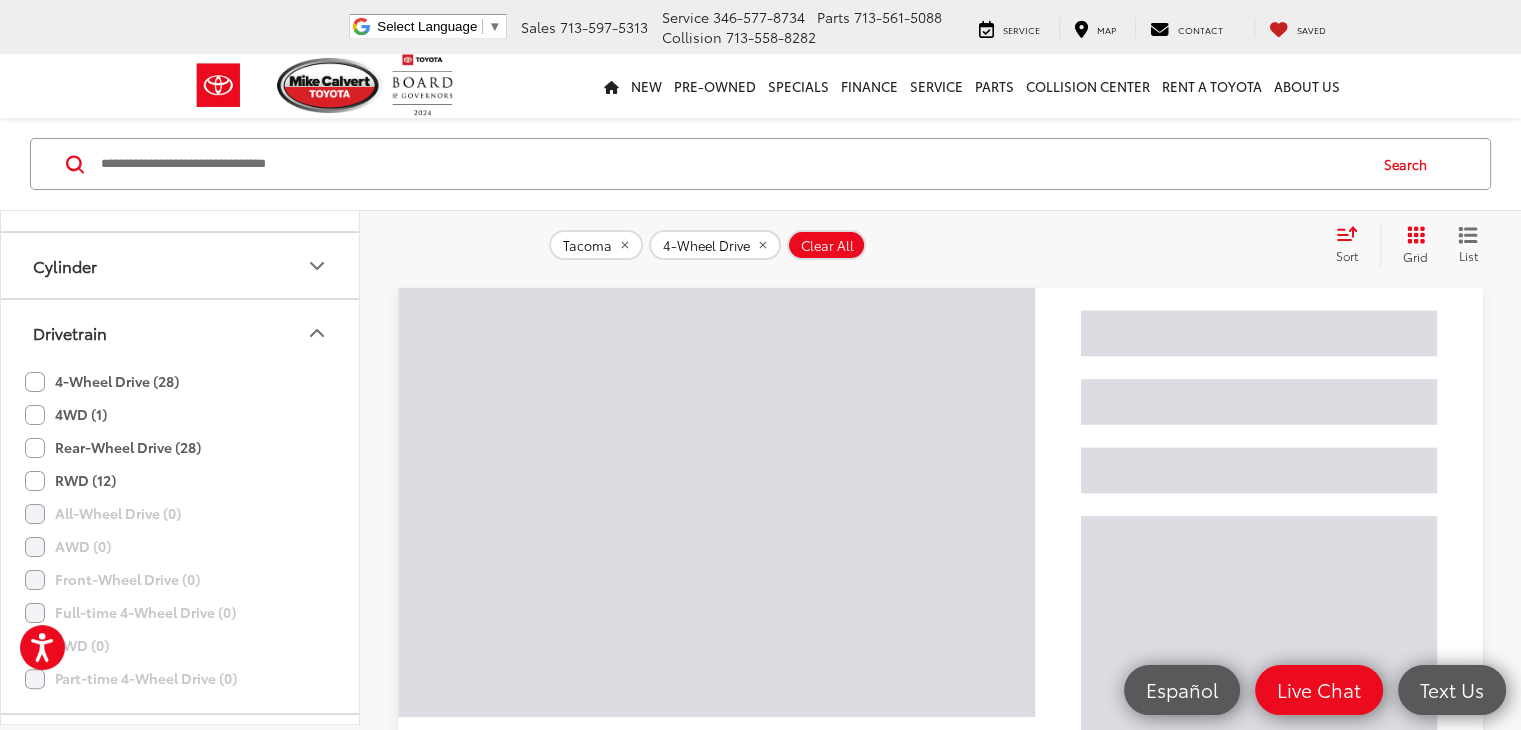 scroll, scrollTop: 280, scrollLeft: 0, axis: vertical 